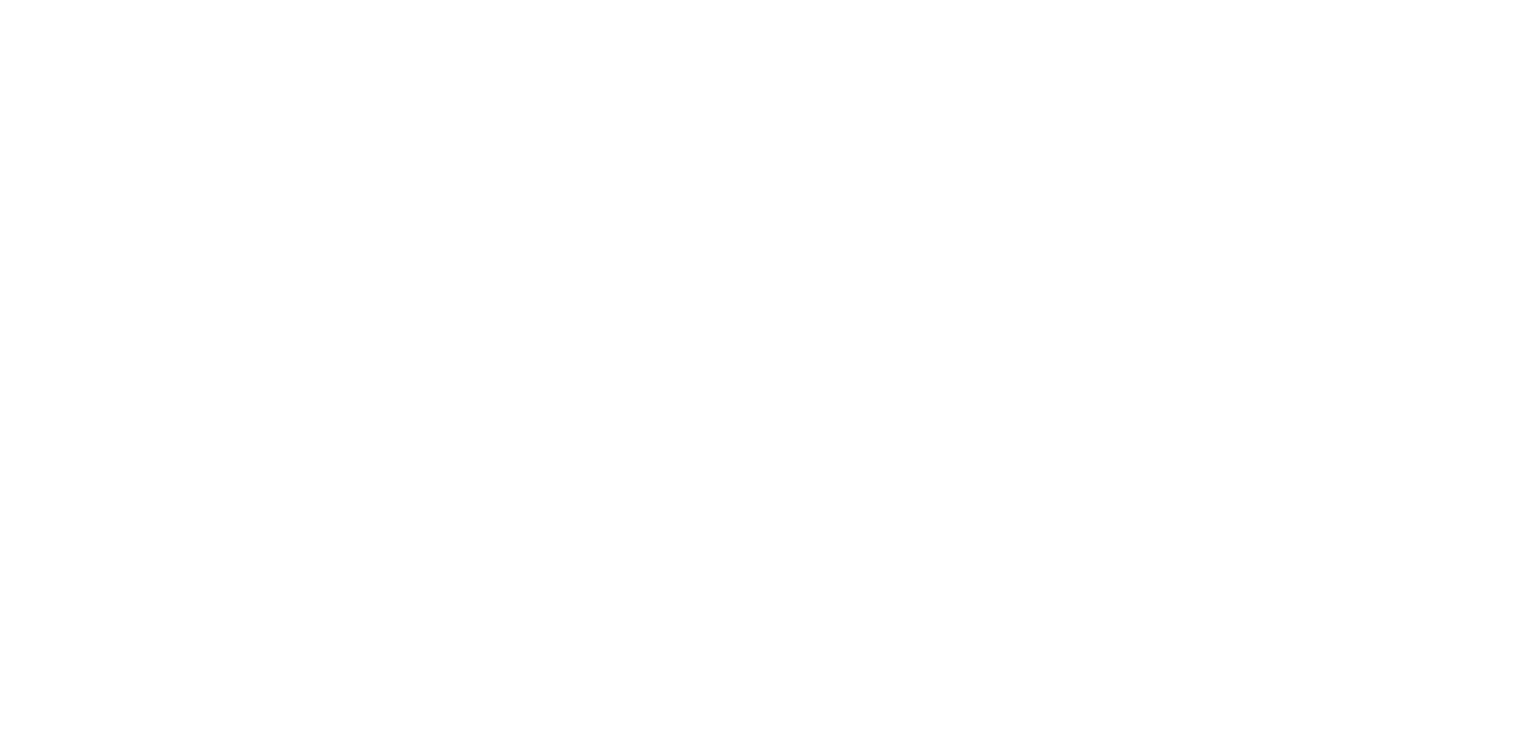 scroll, scrollTop: 0, scrollLeft: 0, axis: both 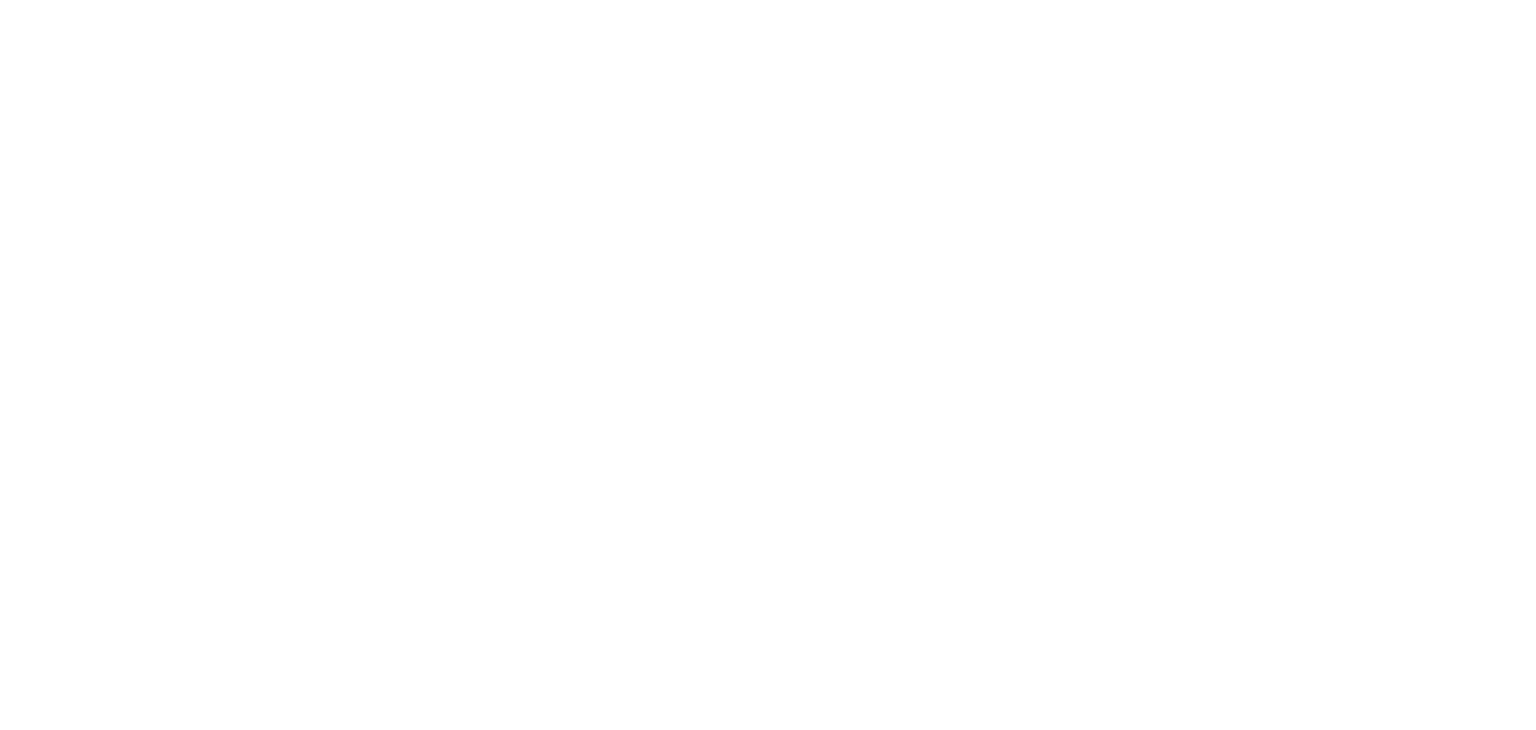 select on "*" 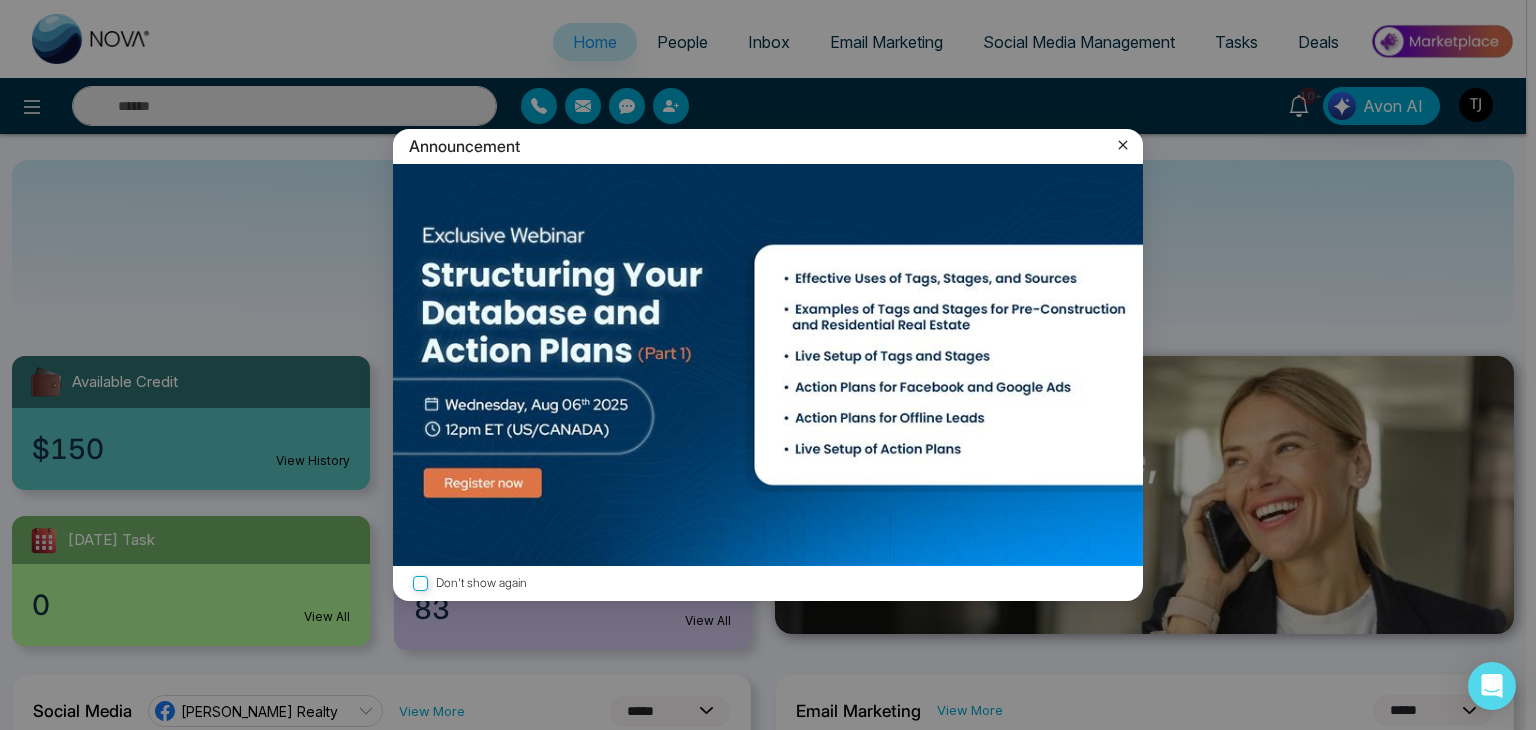 click 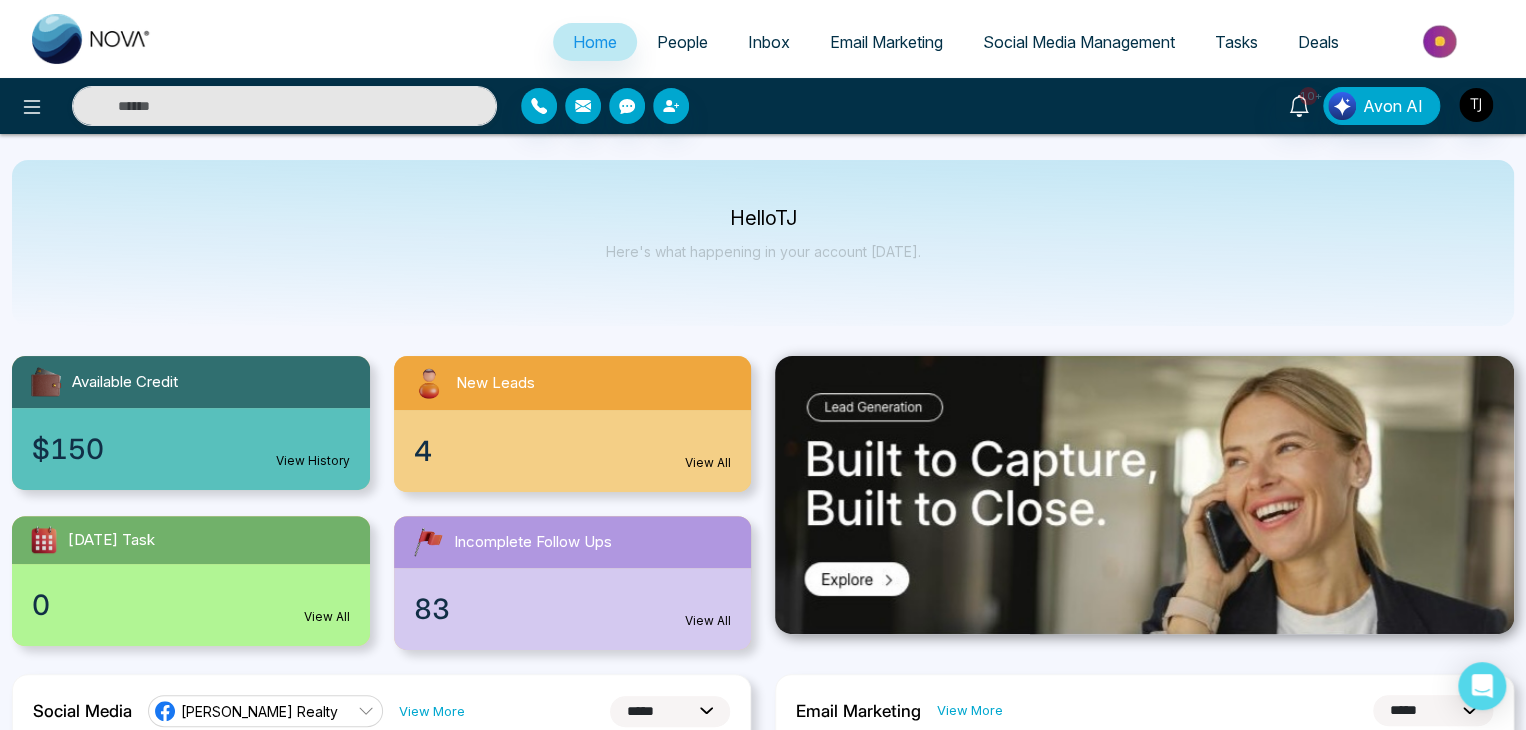 click on "Tasks" at bounding box center (1236, 42) 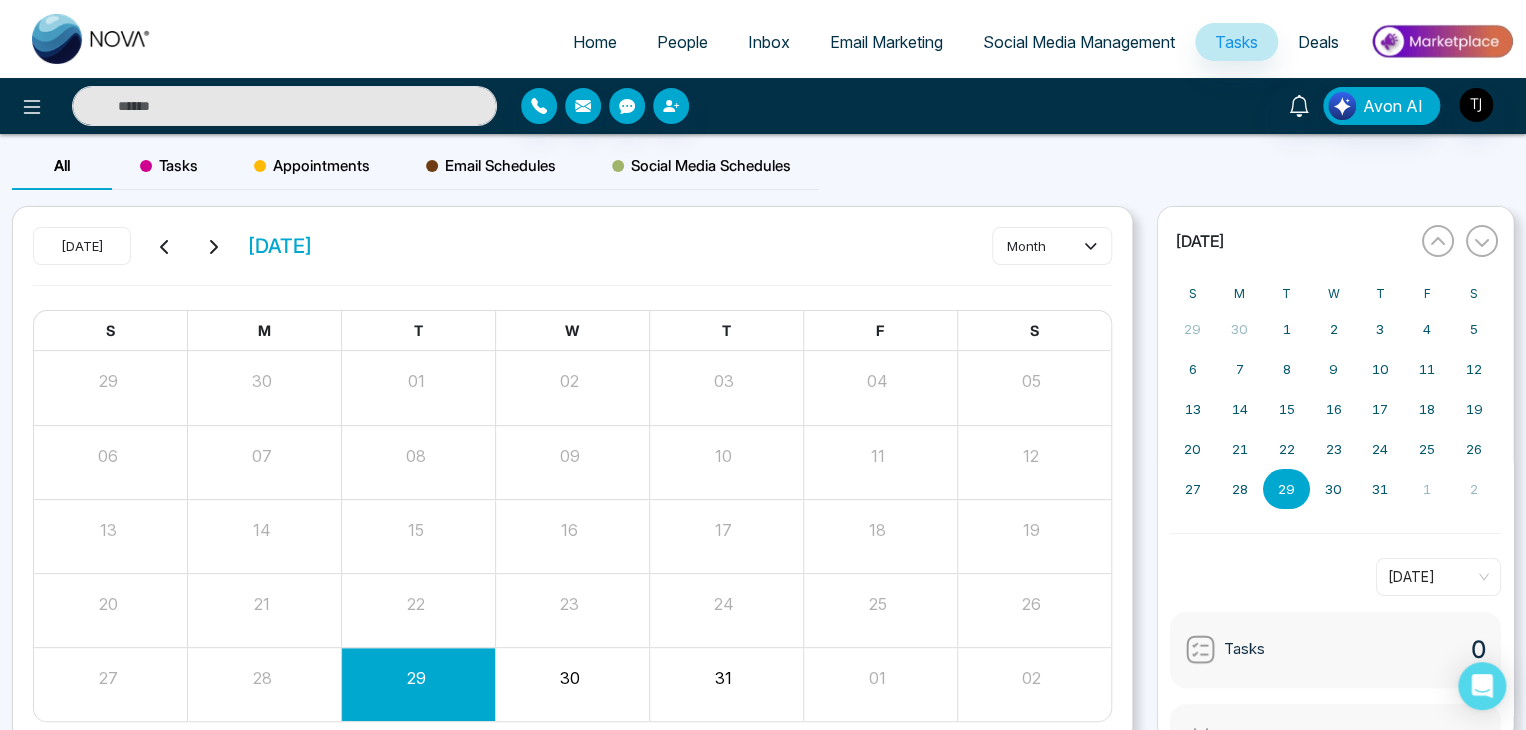 click on "Social Media Management" at bounding box center (1079, 42) 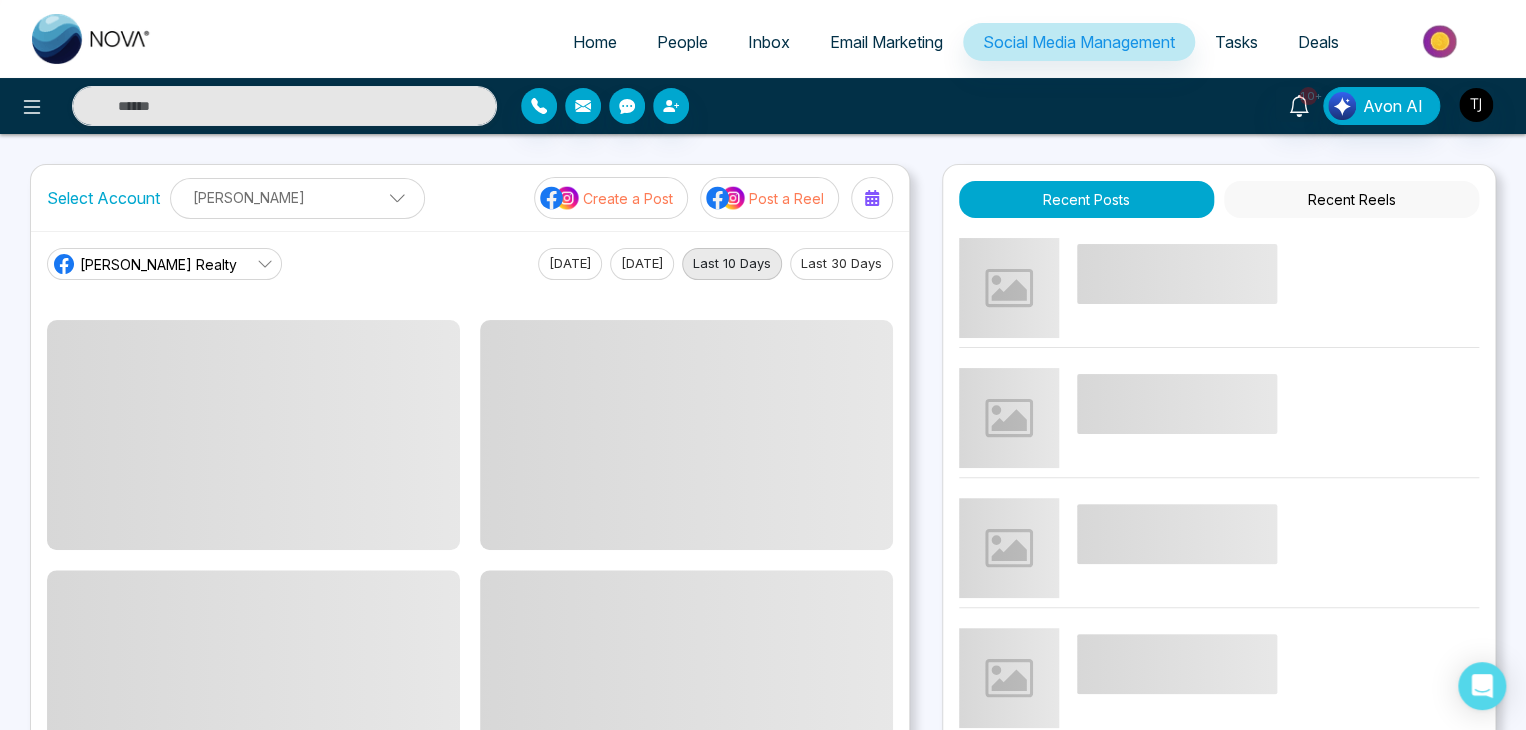 click on "Tasks" at bounding box center (1236, 42) 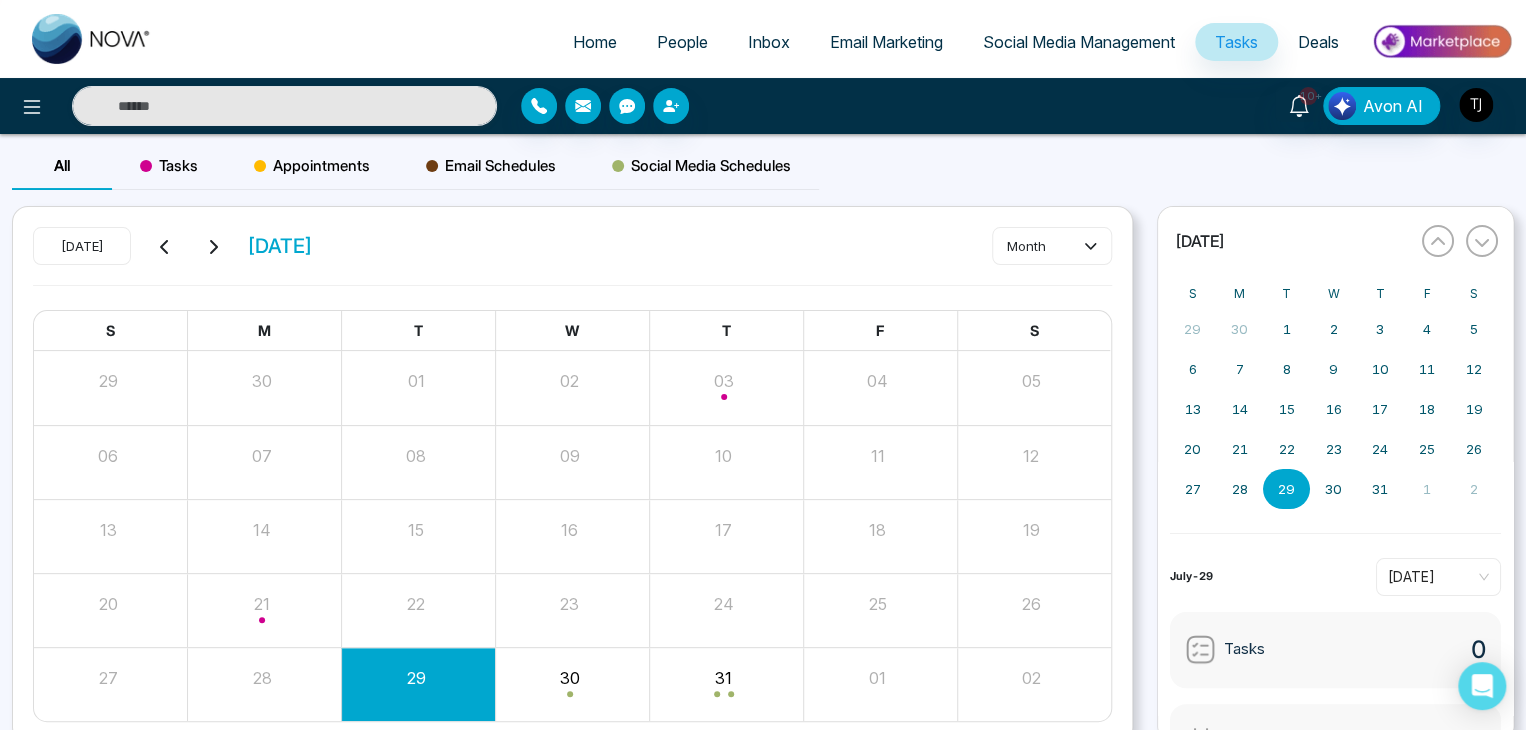 click on "People" at bounding box center (682, 42) 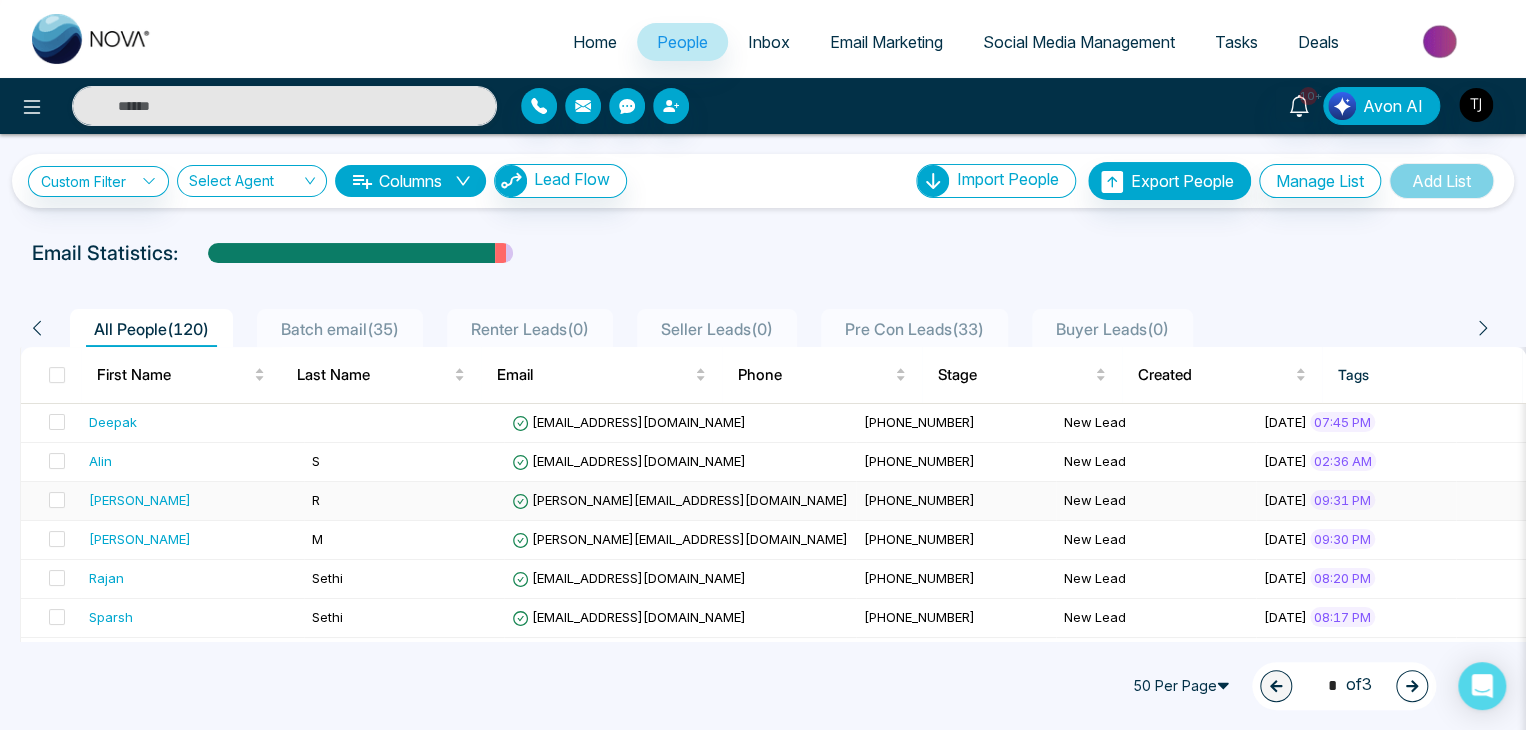click on "[PERSON_NAME]" at bounding box center [140, 500] 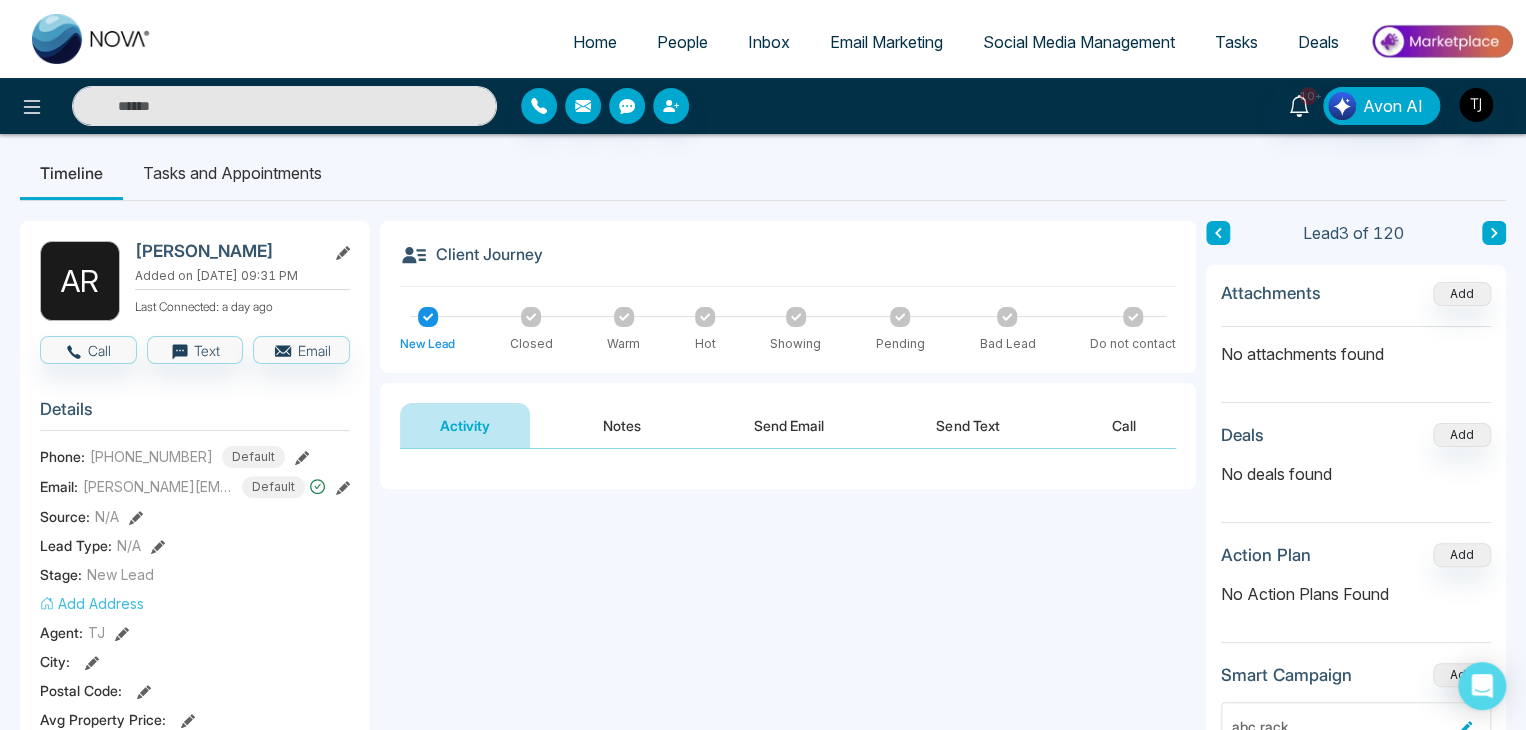 scroll, scrollTop: 0, scrollLeft: 0, axis: both 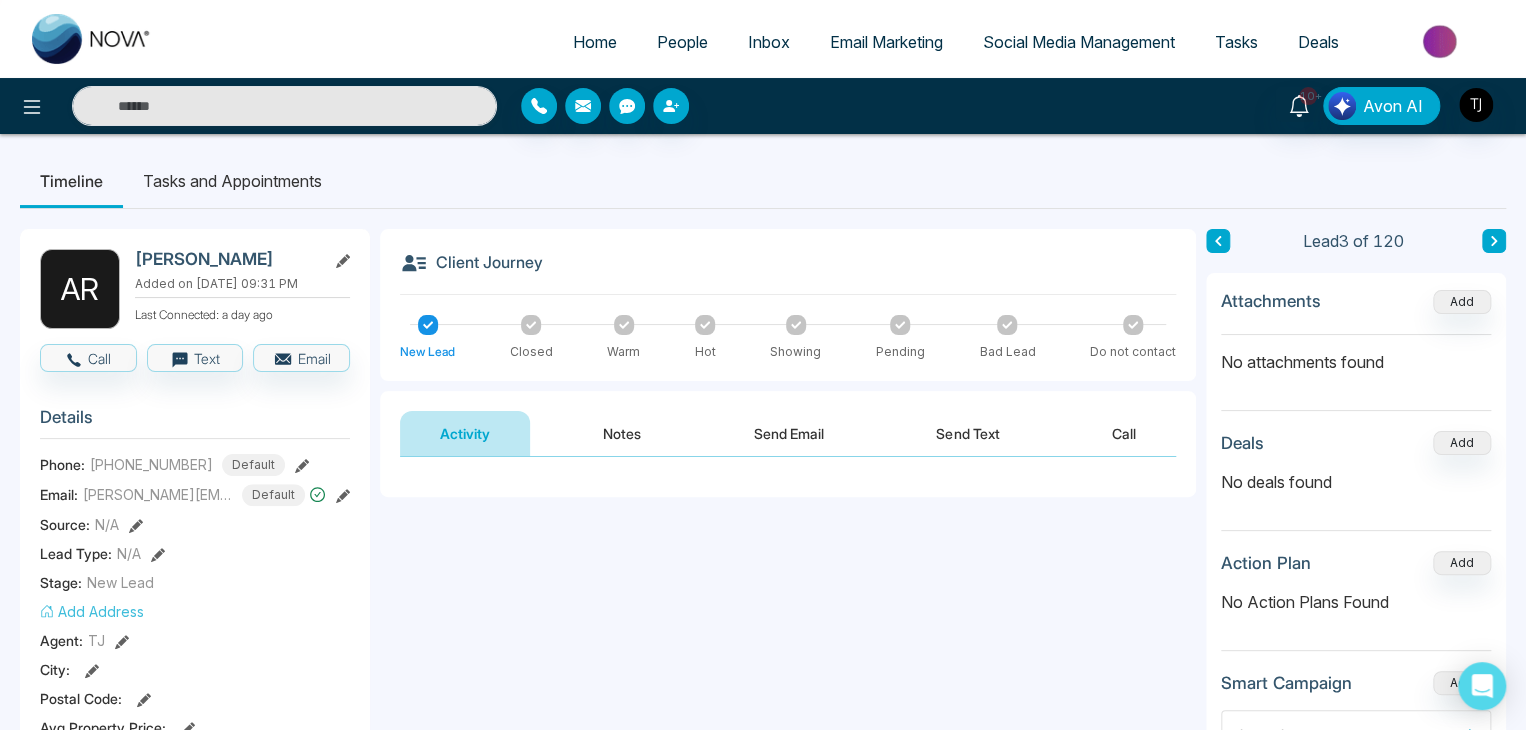 click on "Send Email" at bounding box center (789, 433) 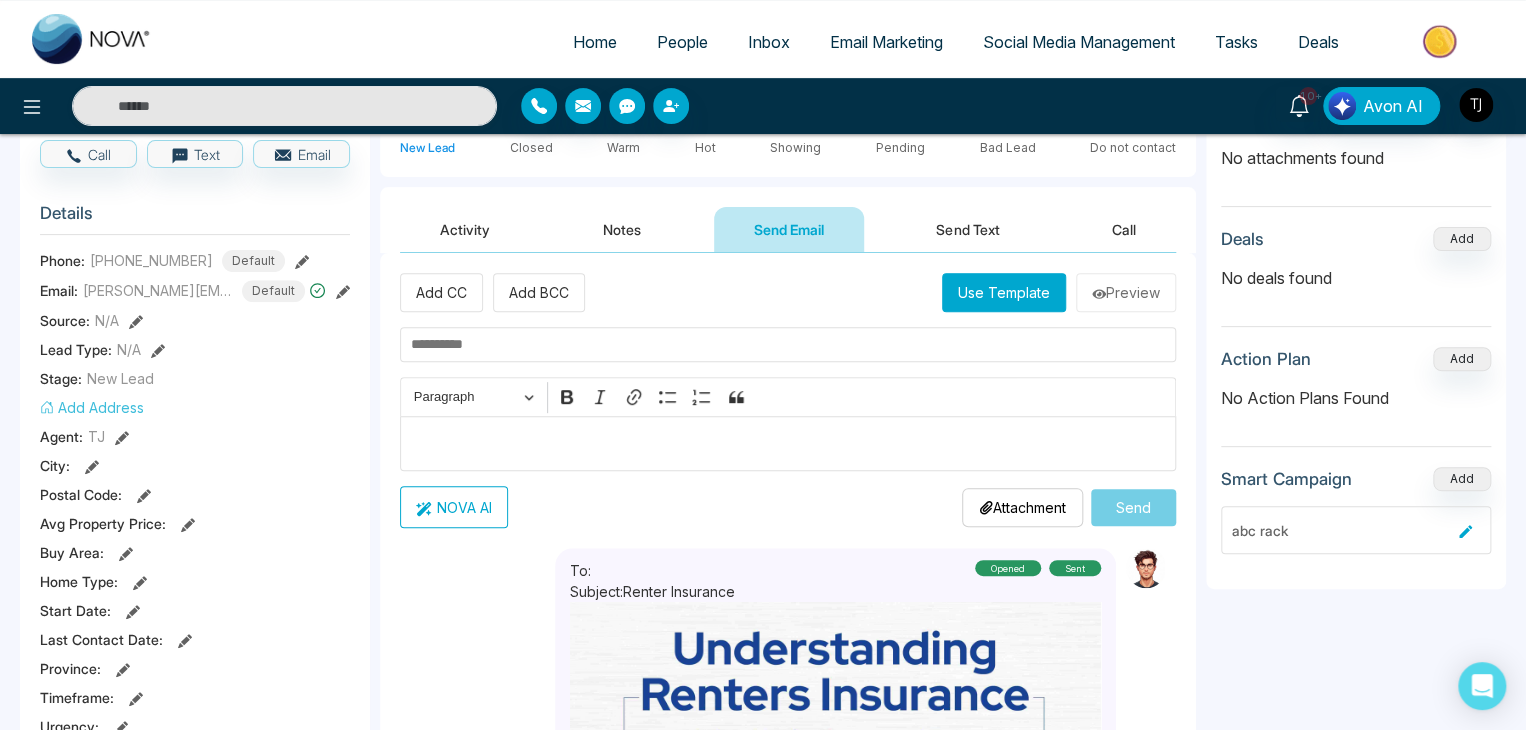 scroll, scrollTop: 200, scrollLeft: 0, axis: vertical 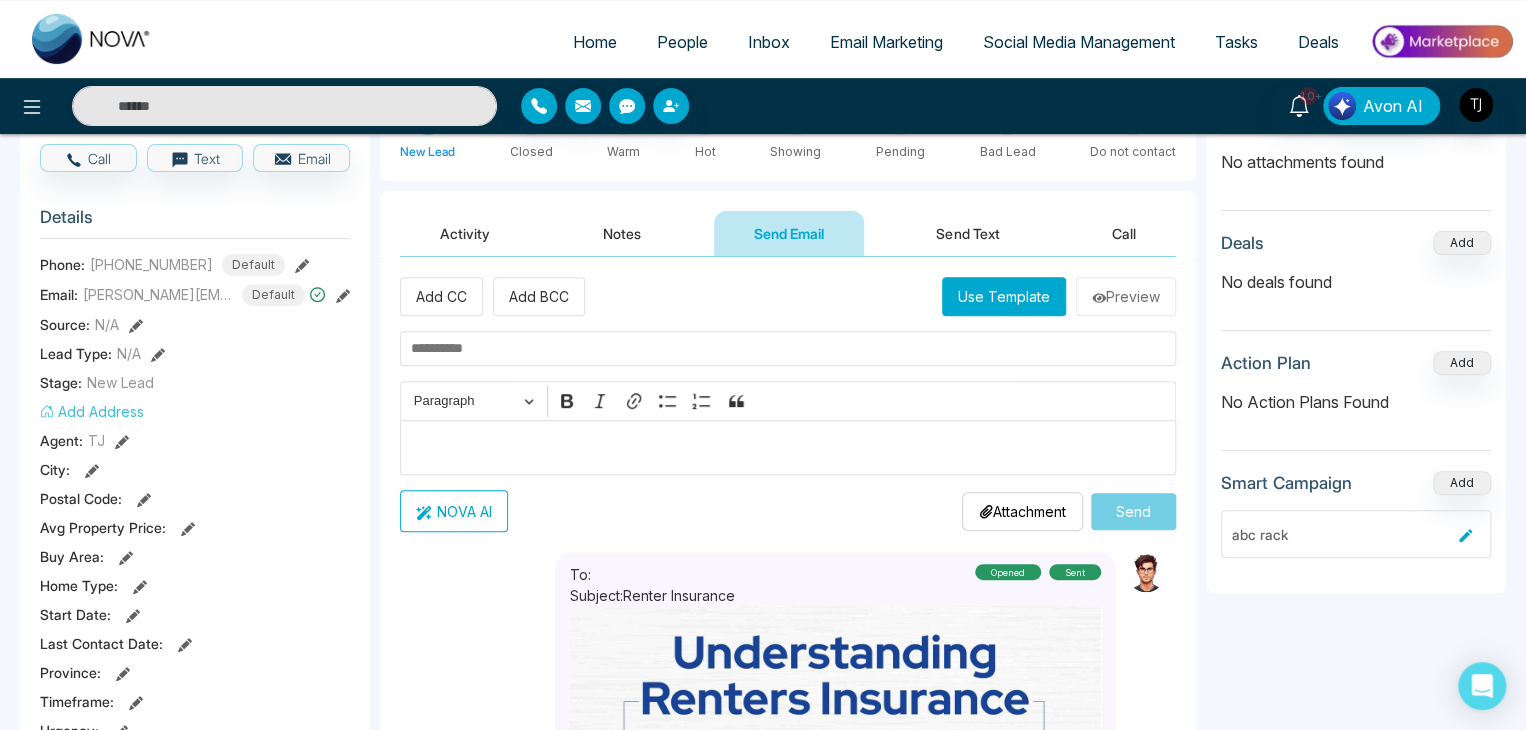 click on "NOVA AI" at bounding box center [454, 511] 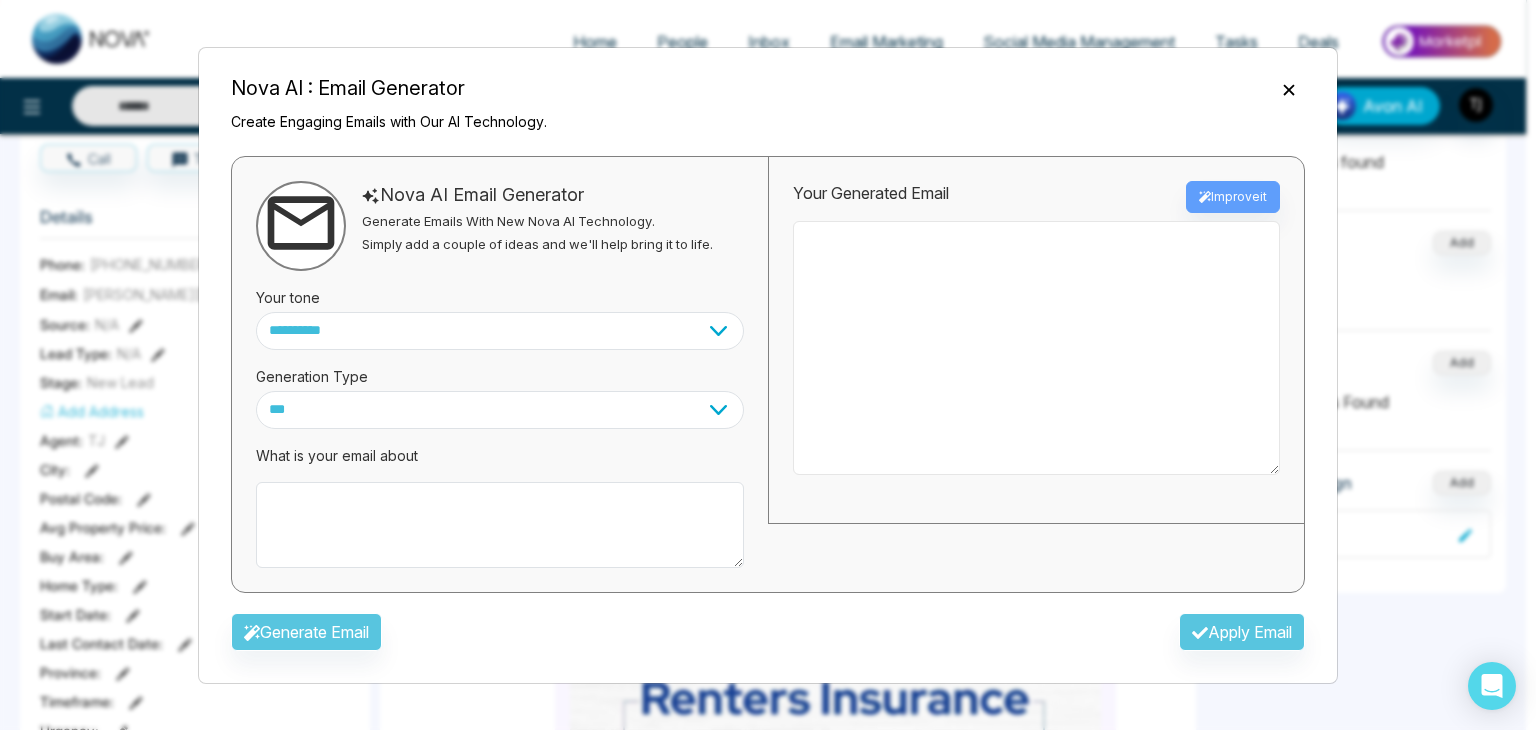 click at bounding box center [1036, 348] 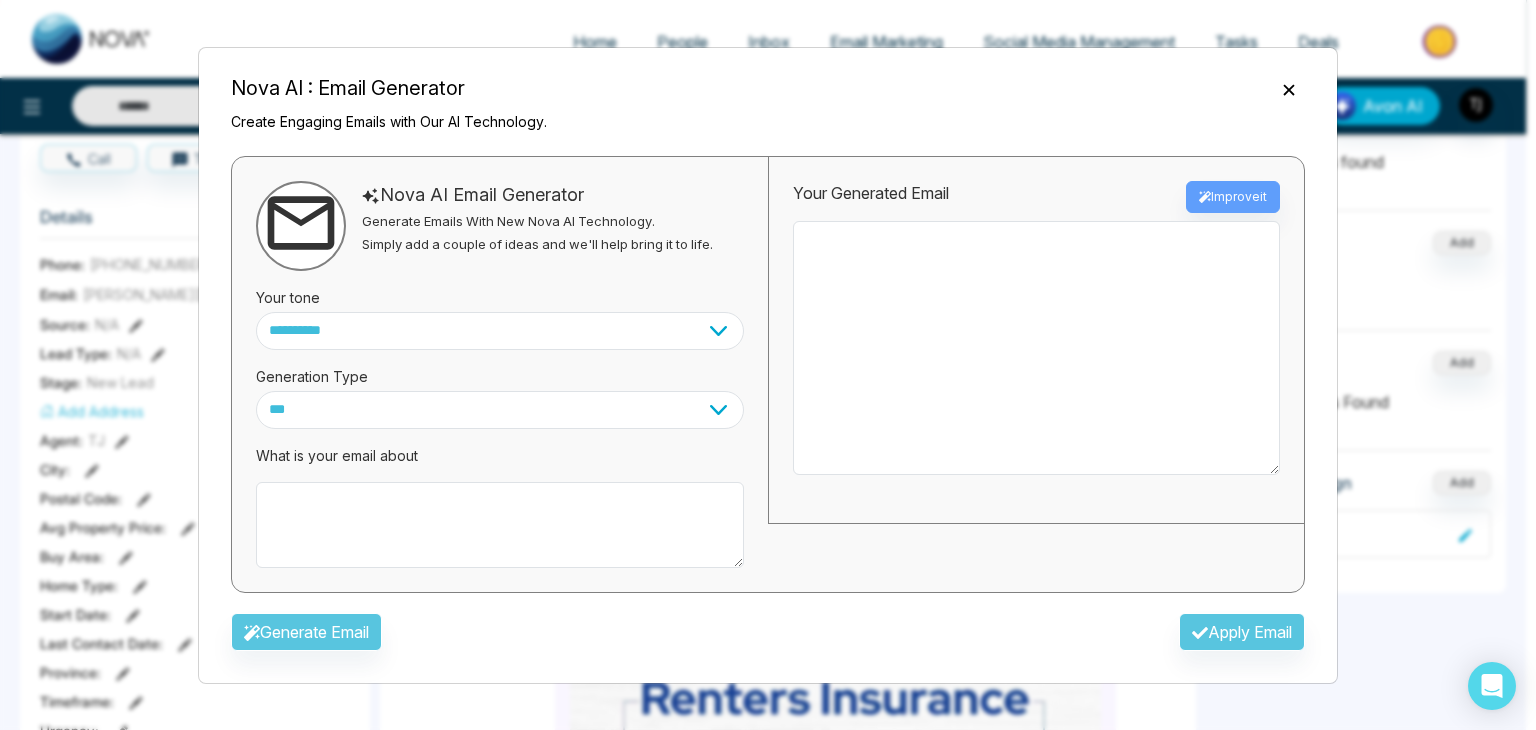 drag, startPoint x: 1295, startPoint y: 96, endPoint x: 1237, endPoint y: 169, distance: 93.23626 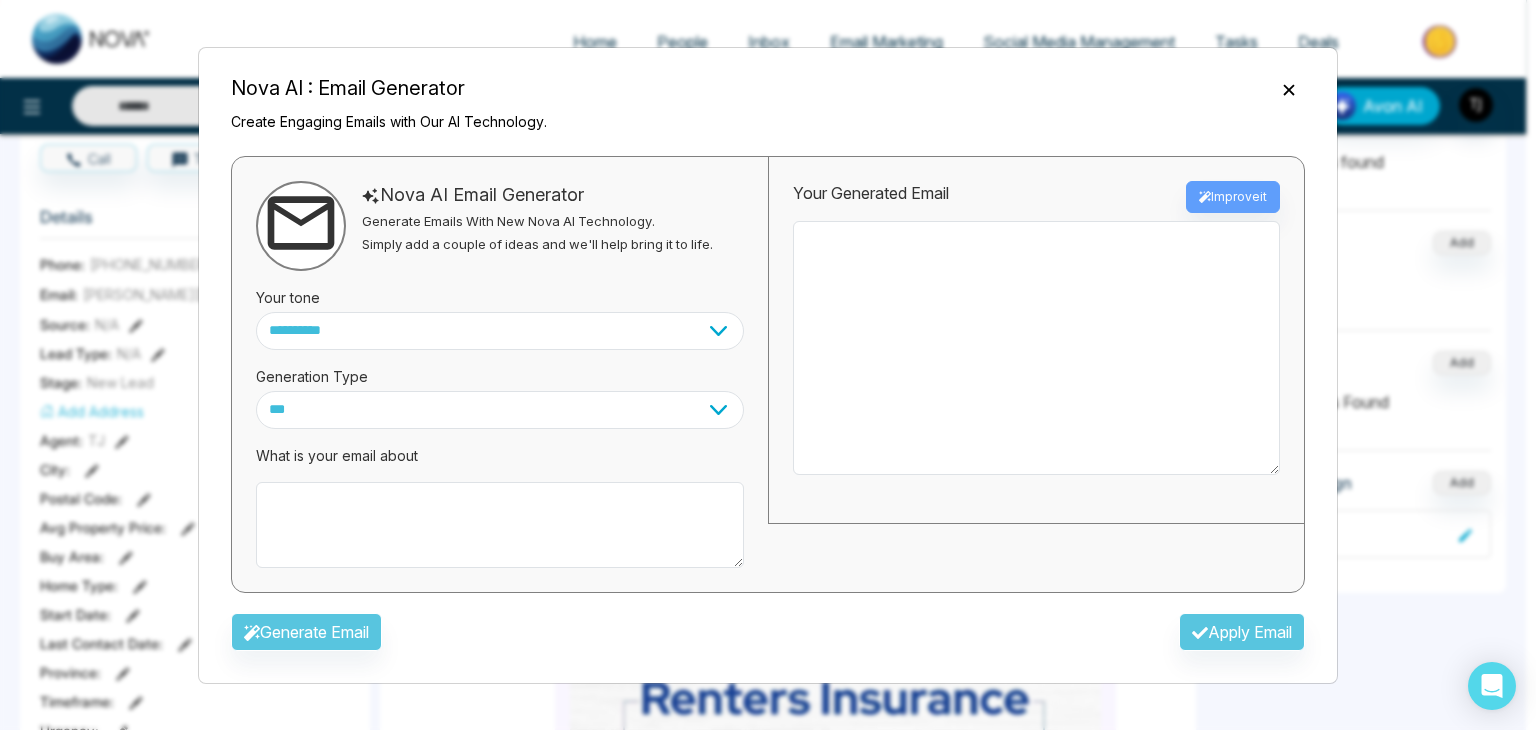 click on "**********" at bounding box center [768, 365] 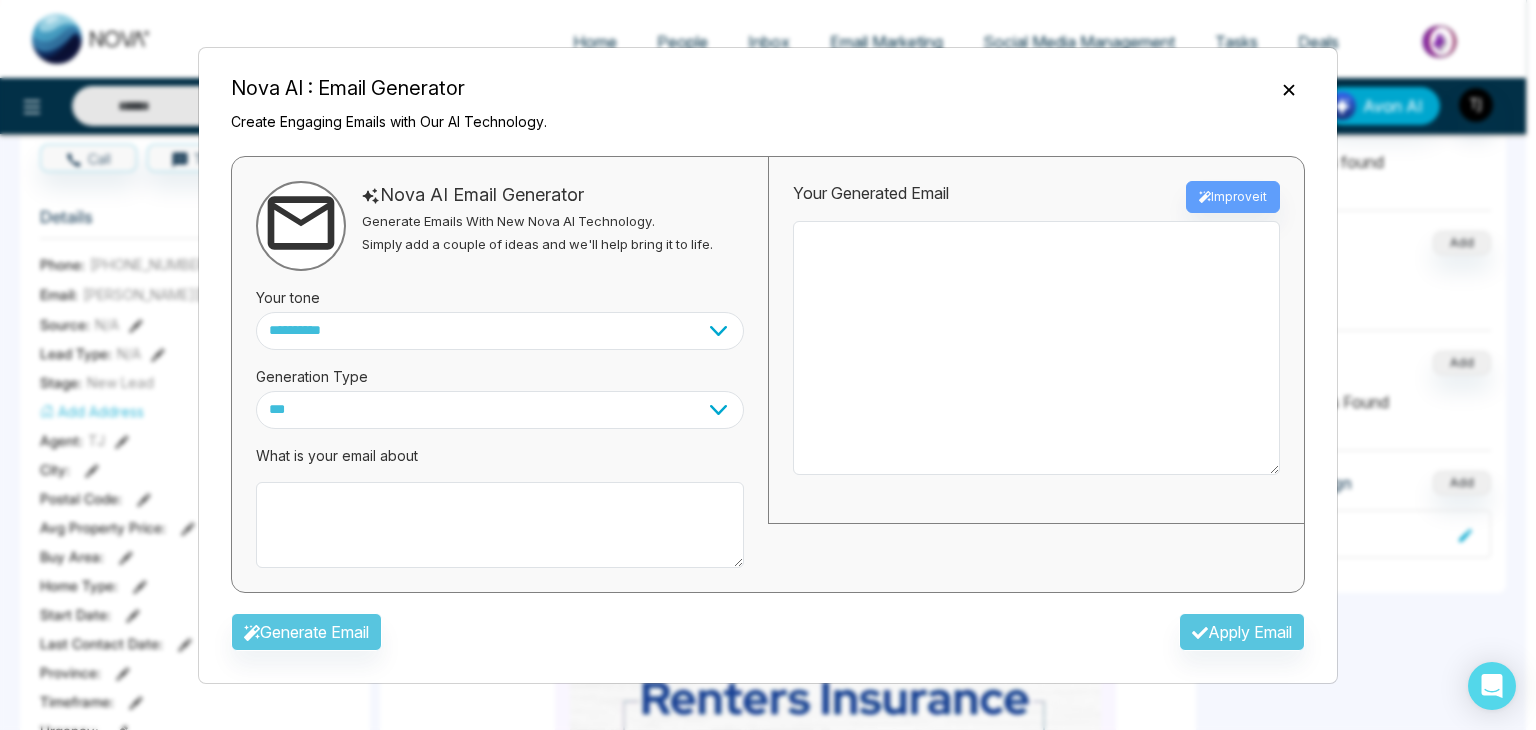 click on "Your Generated Email  Improve  it" at bounding box center [1036, 197] 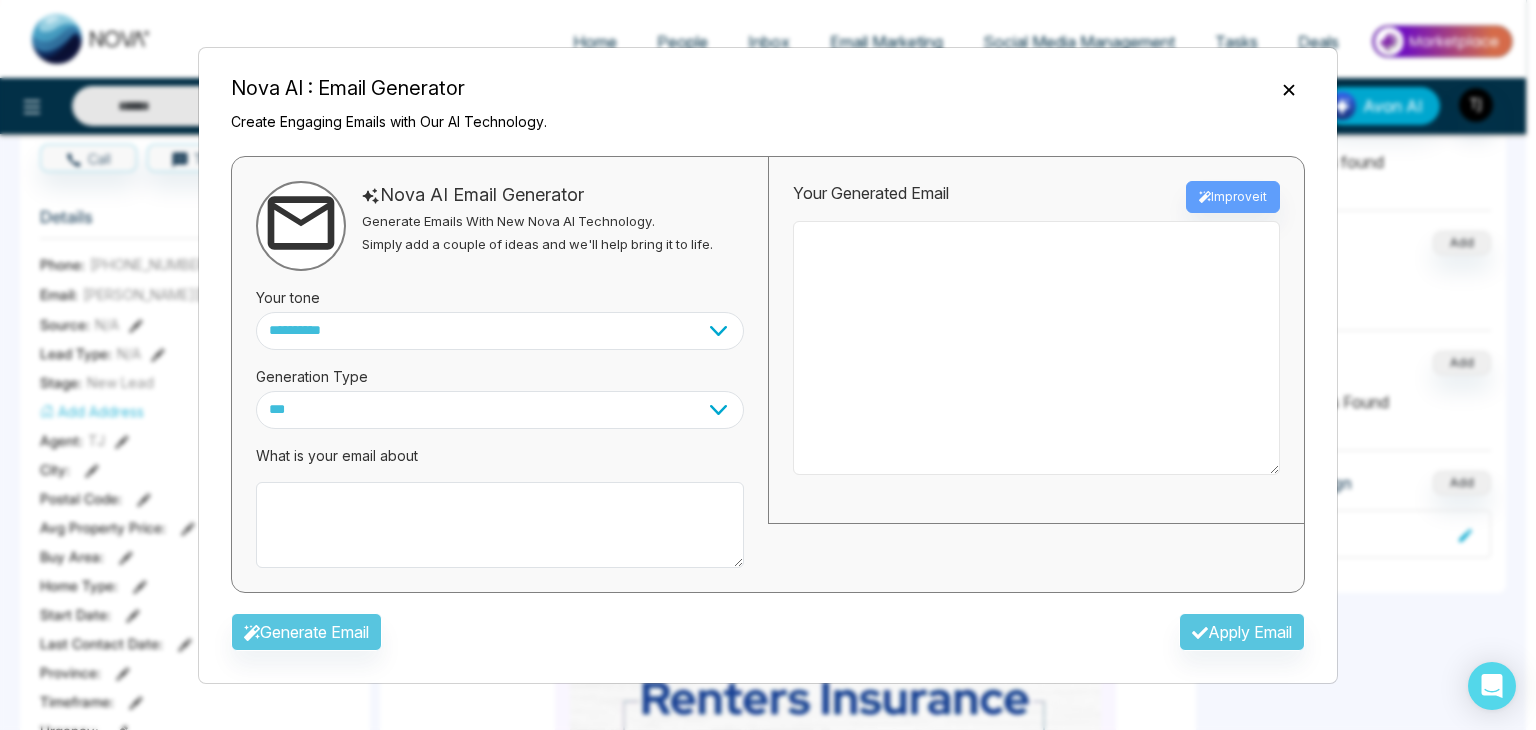 click at bounding box center [1036, 348] 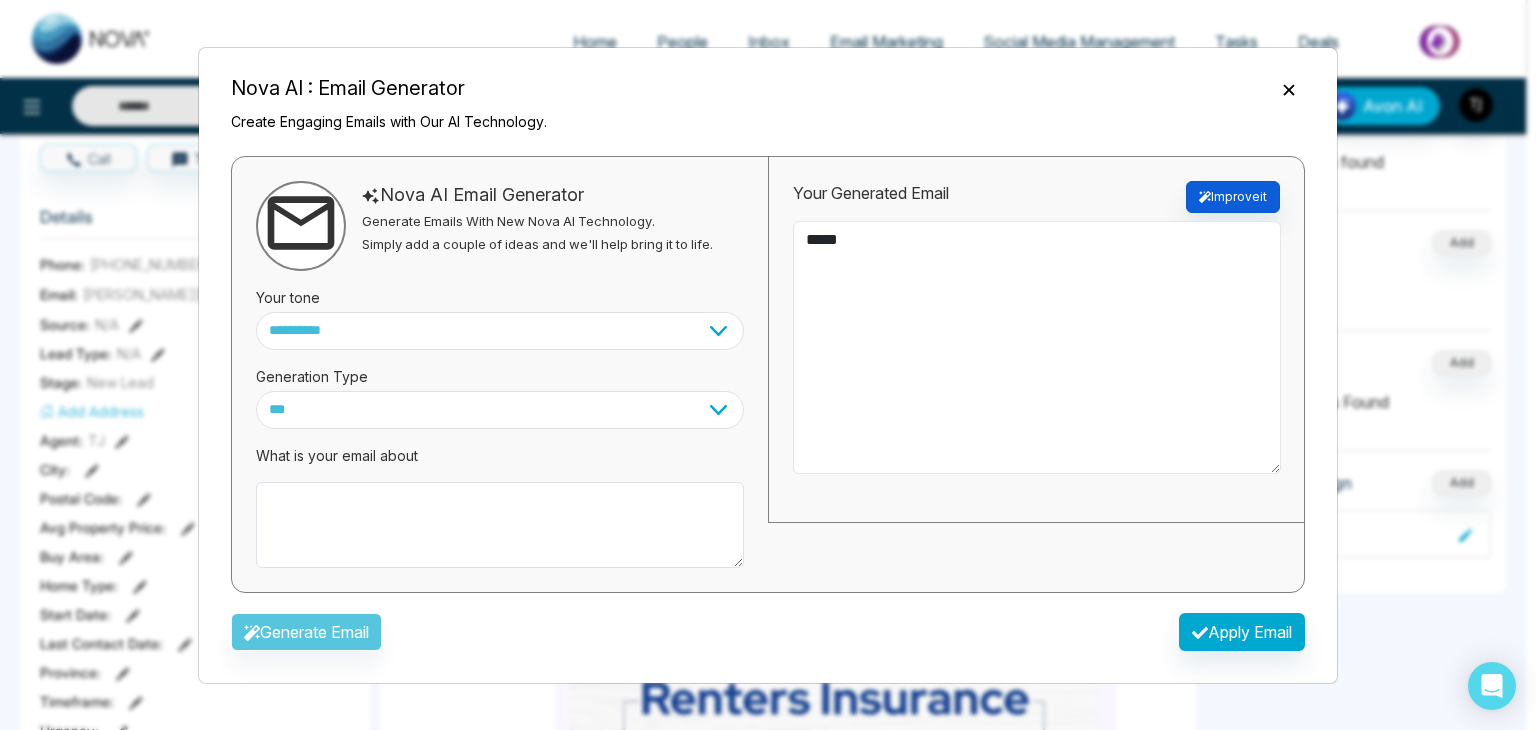 type on "*****" 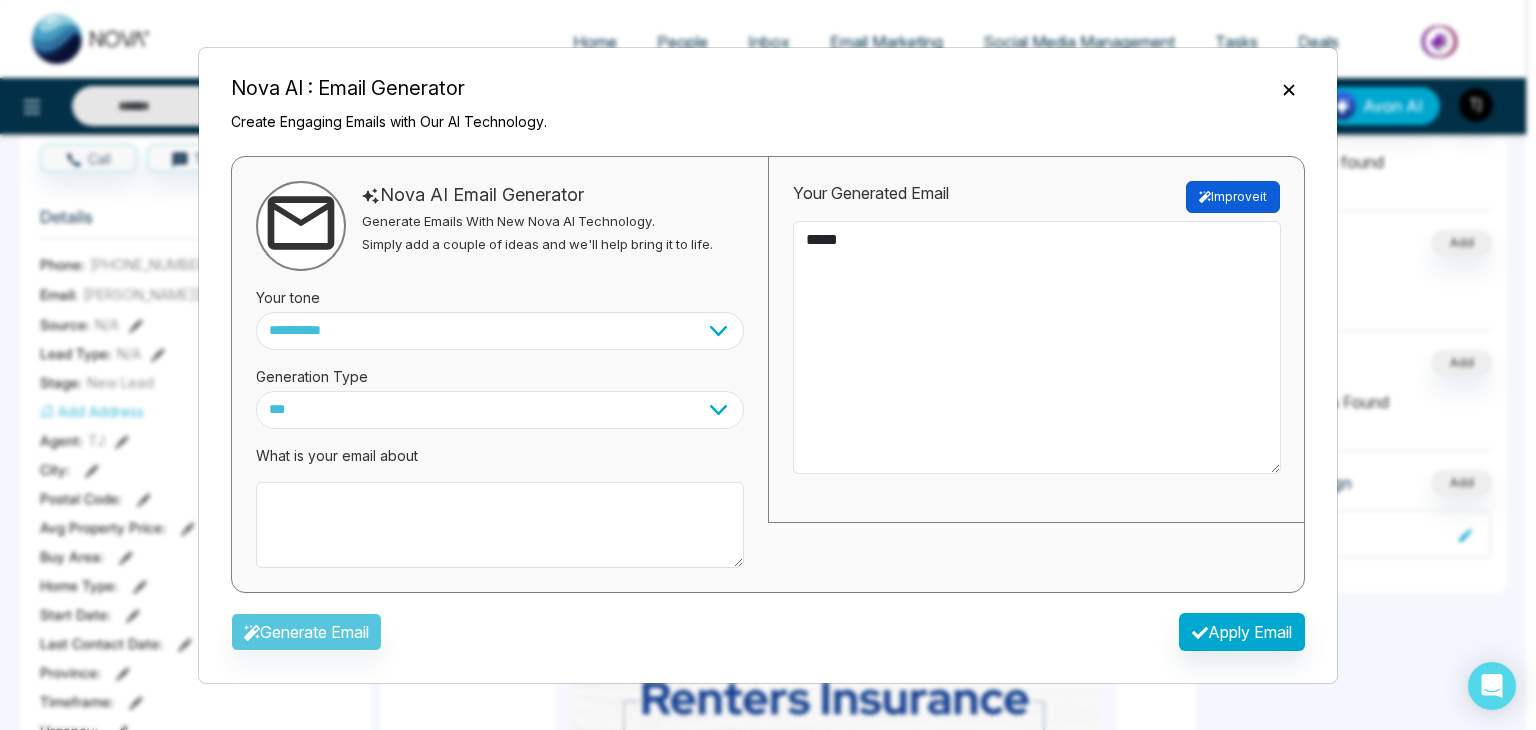 click on "Improve  it" at bounding box center (1233, 197) 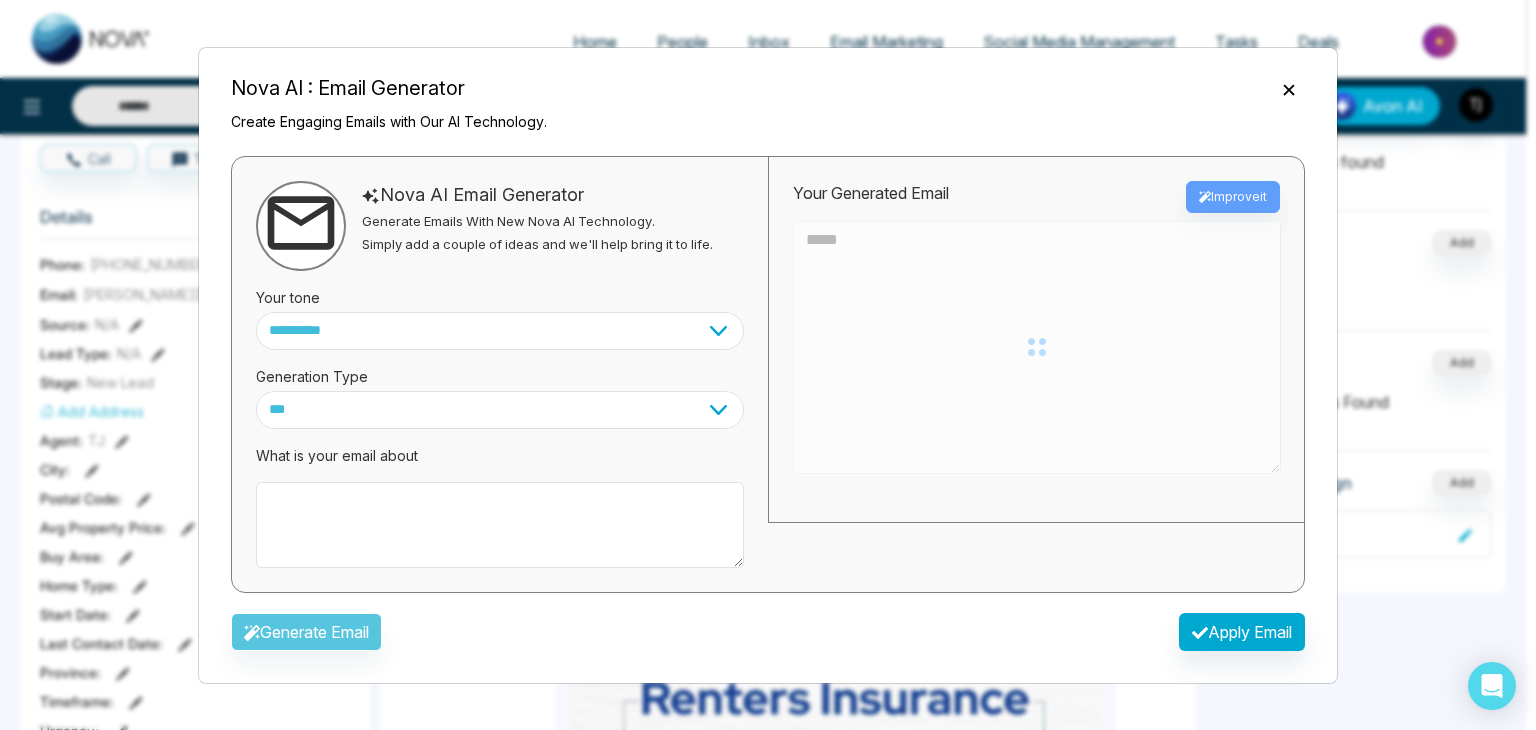 click 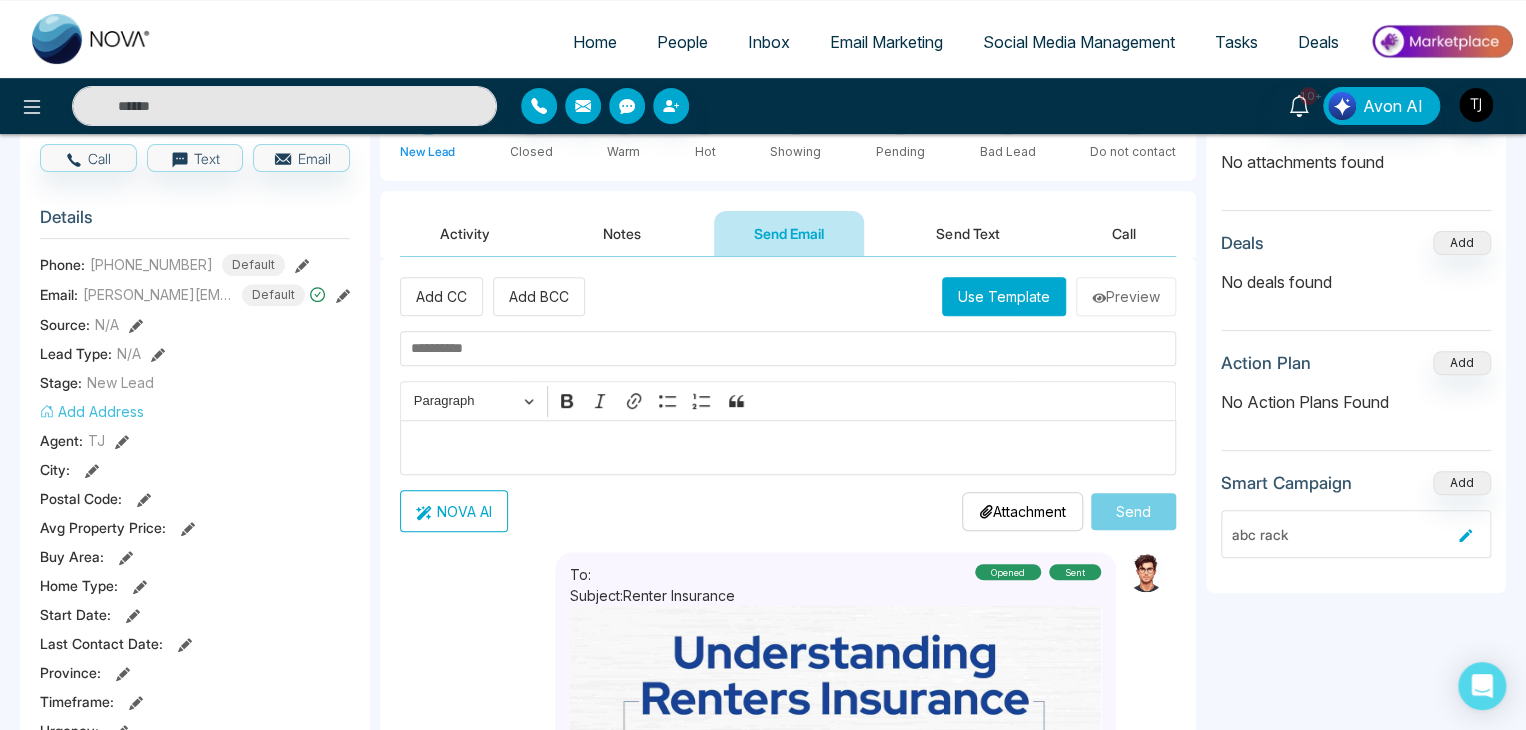 click on "NOVA AI" at bounding box center [454, 511] 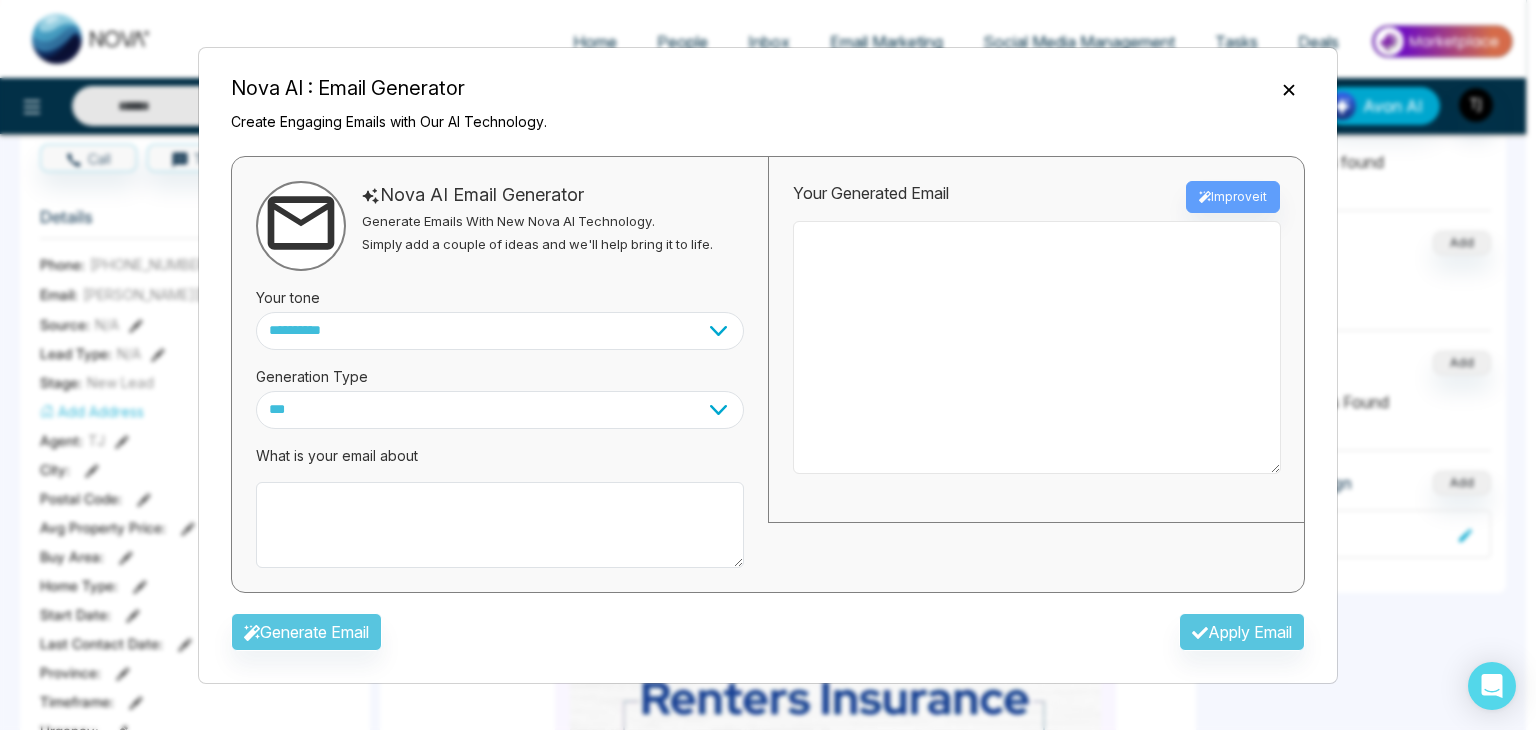 click at bounding box center (1037, 348) 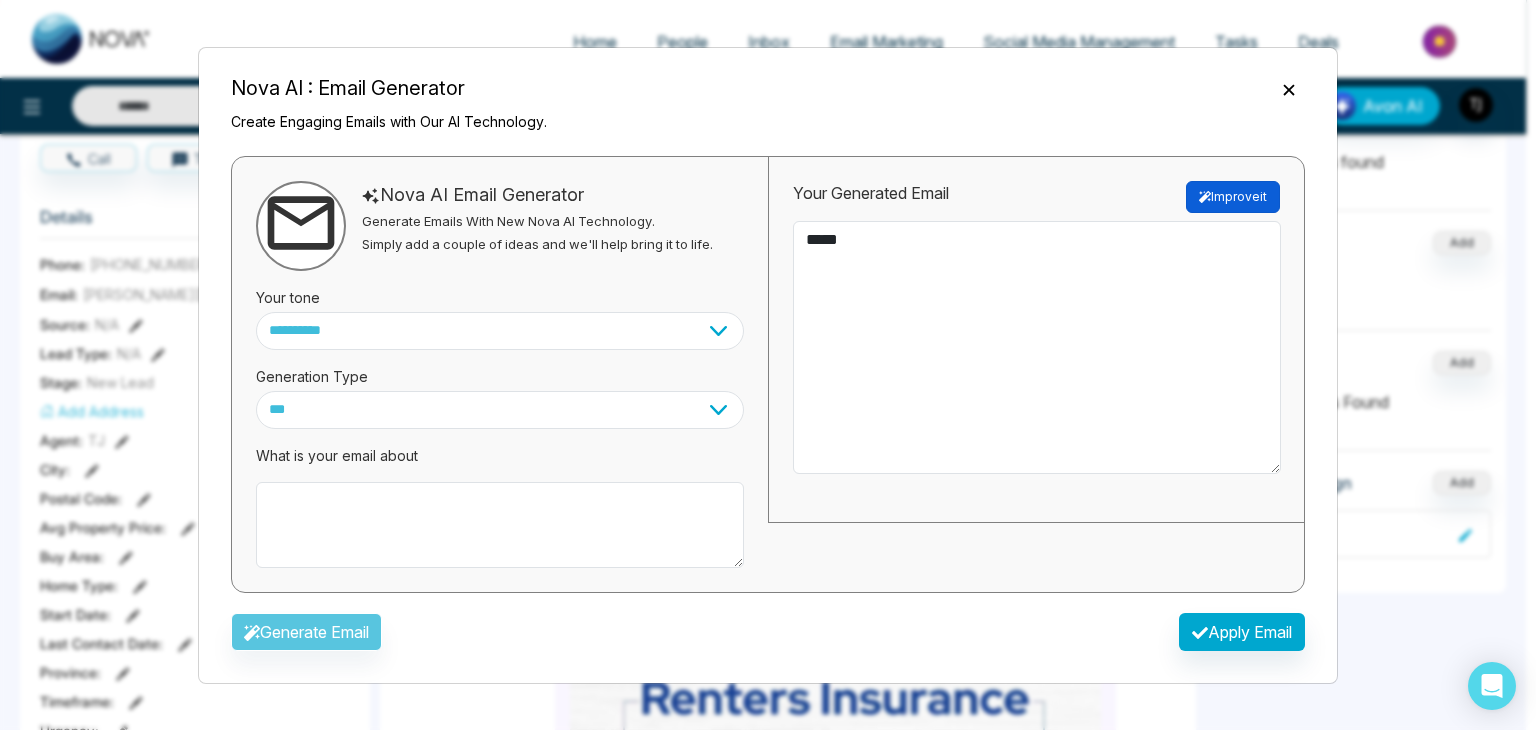 click on "Improve  it" at bounding box center (1233, 197) 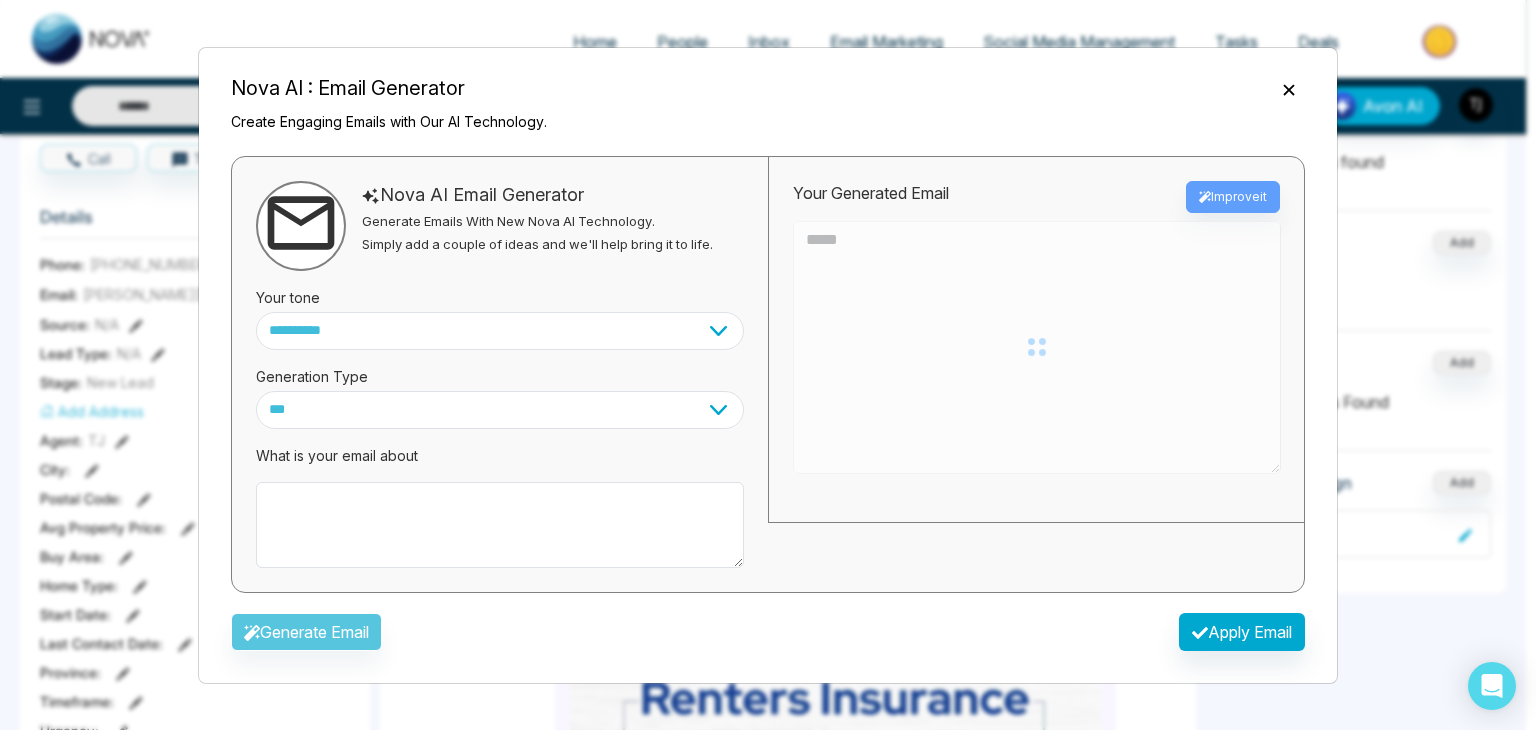 type on "**********" 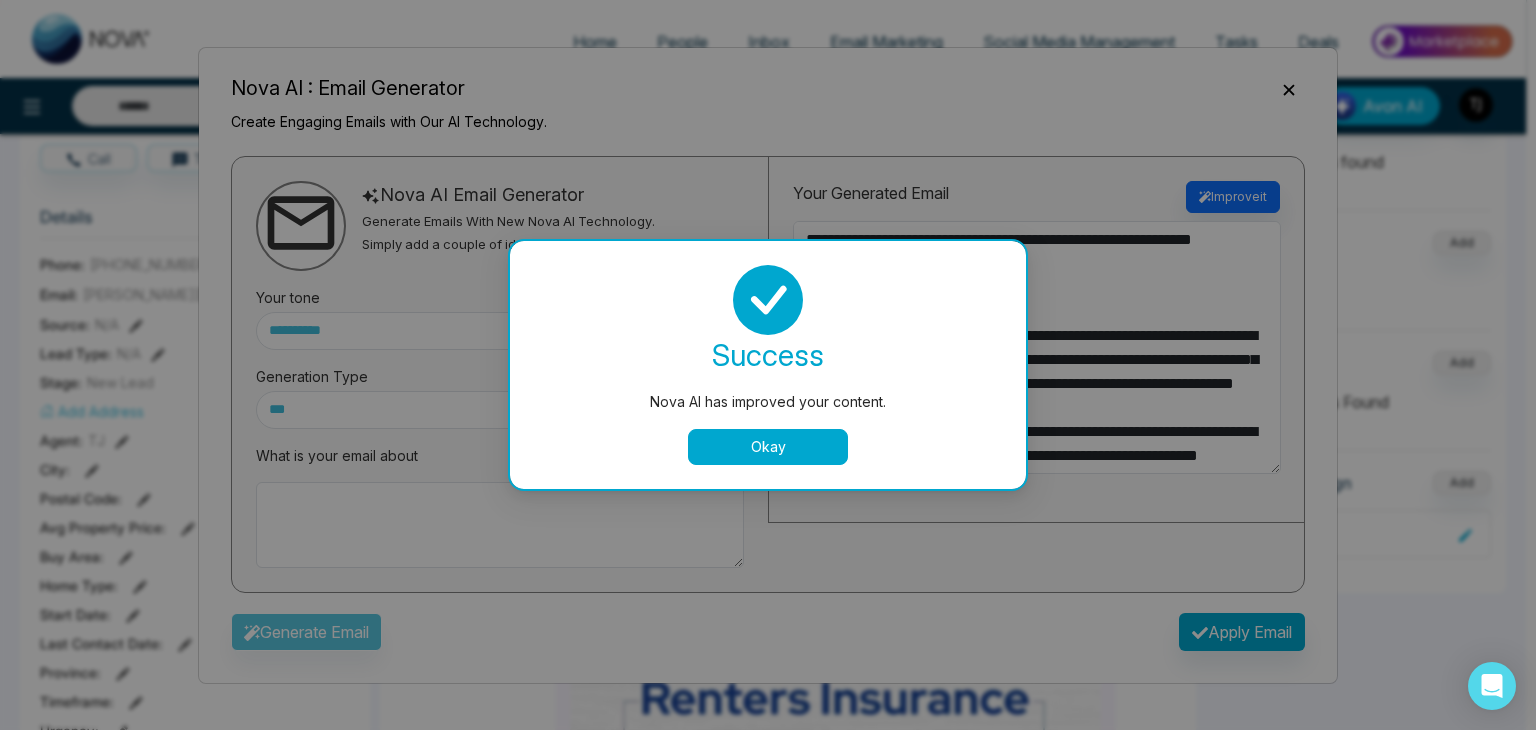 type 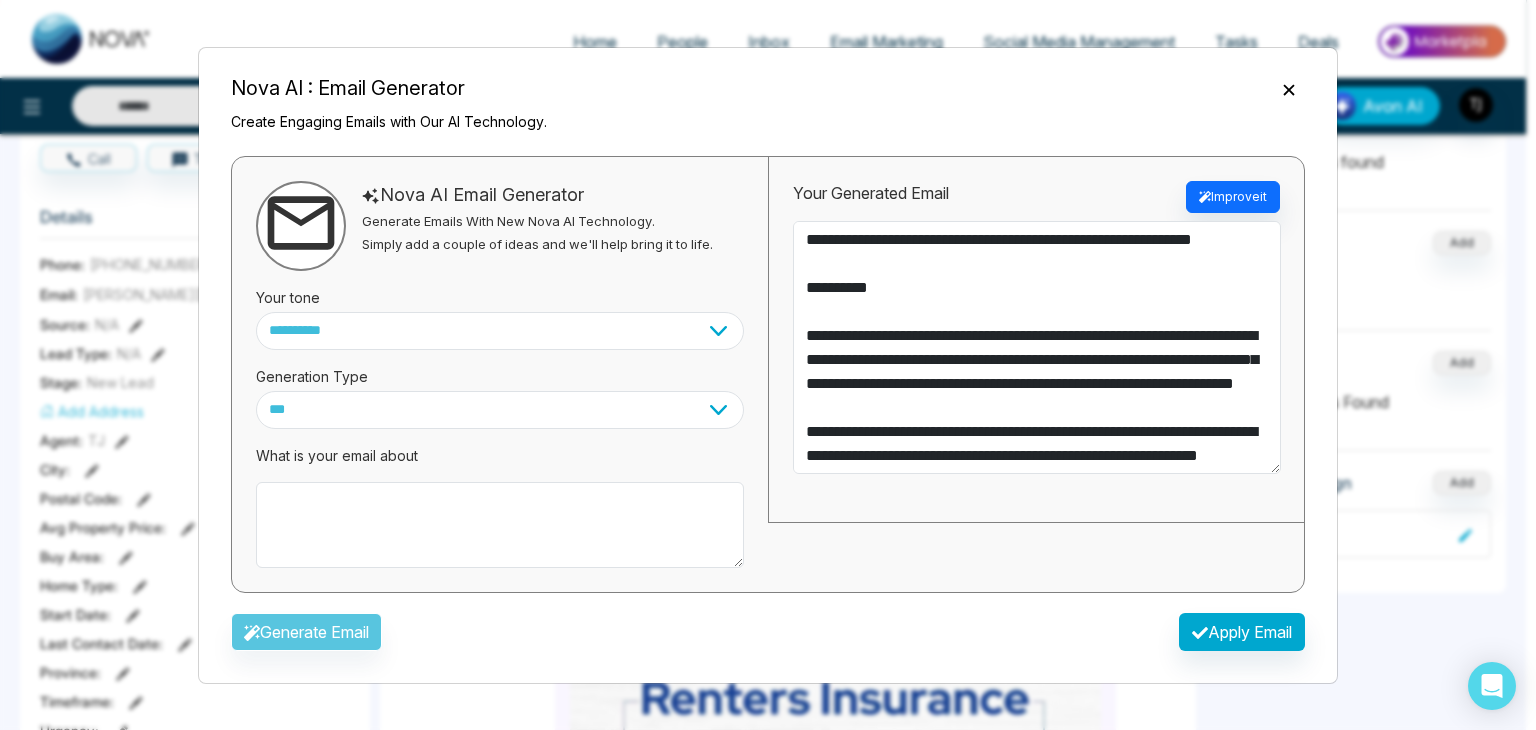 click 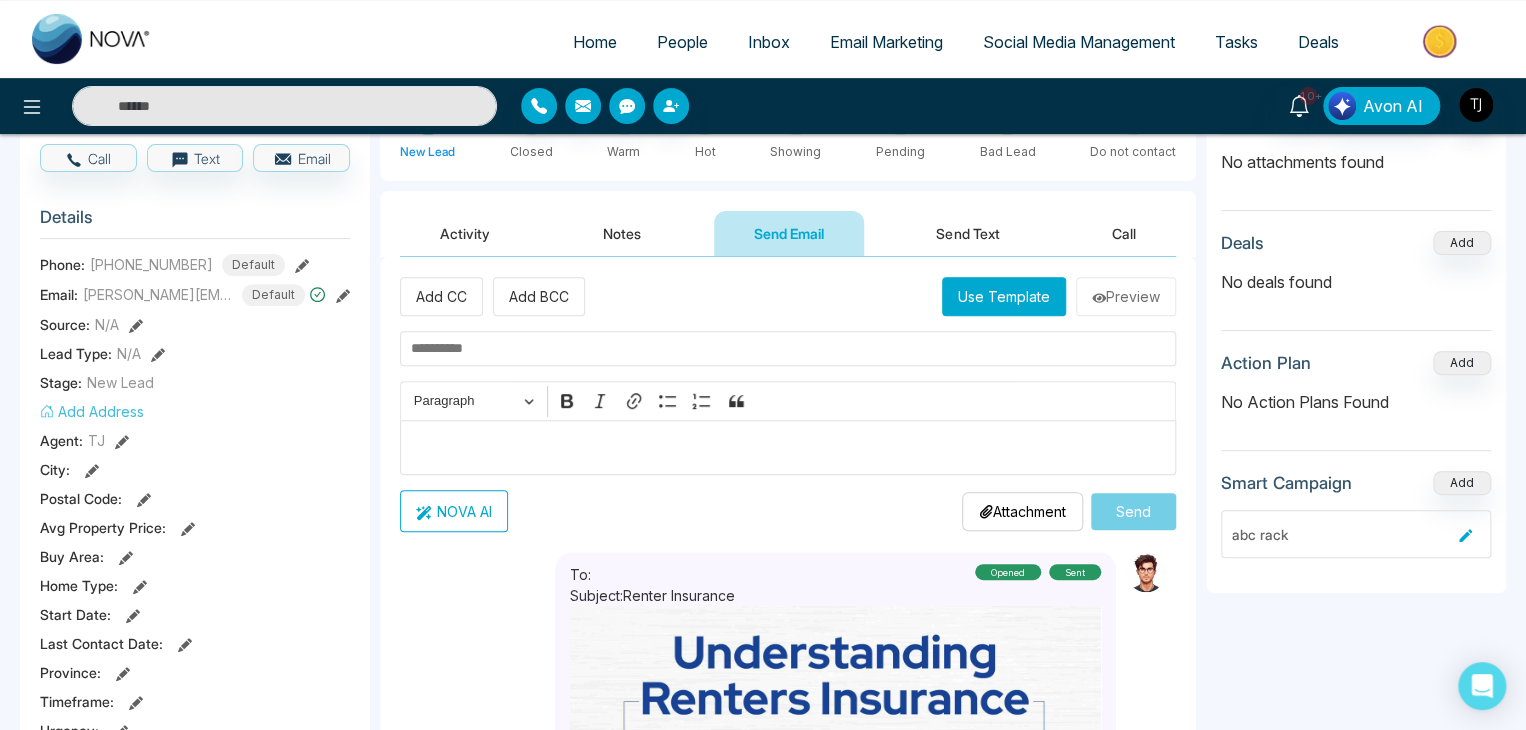click on "Inbox" at bounding box center [769, 42] 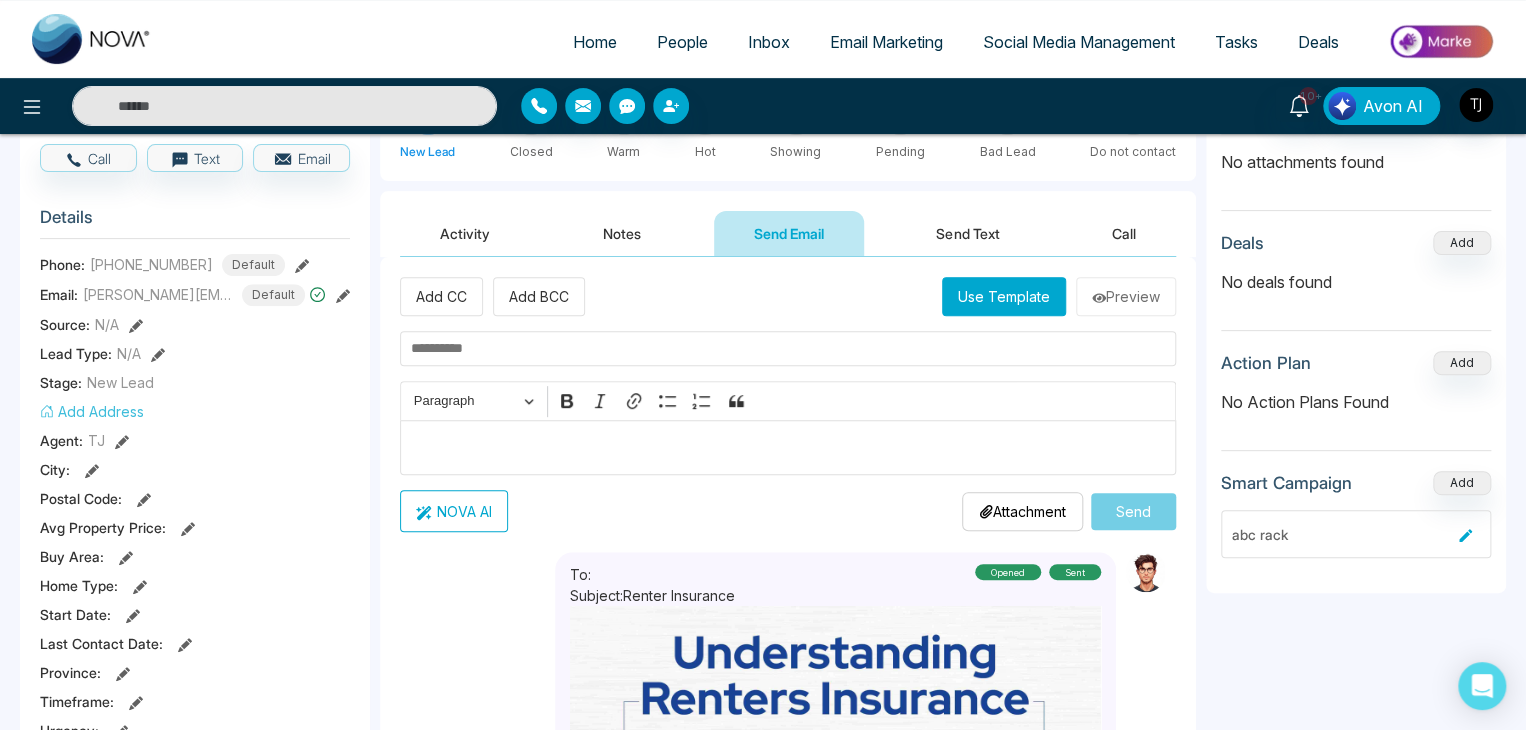 scroll, scrollTop: 0, scrollLeft: 0, axis: both 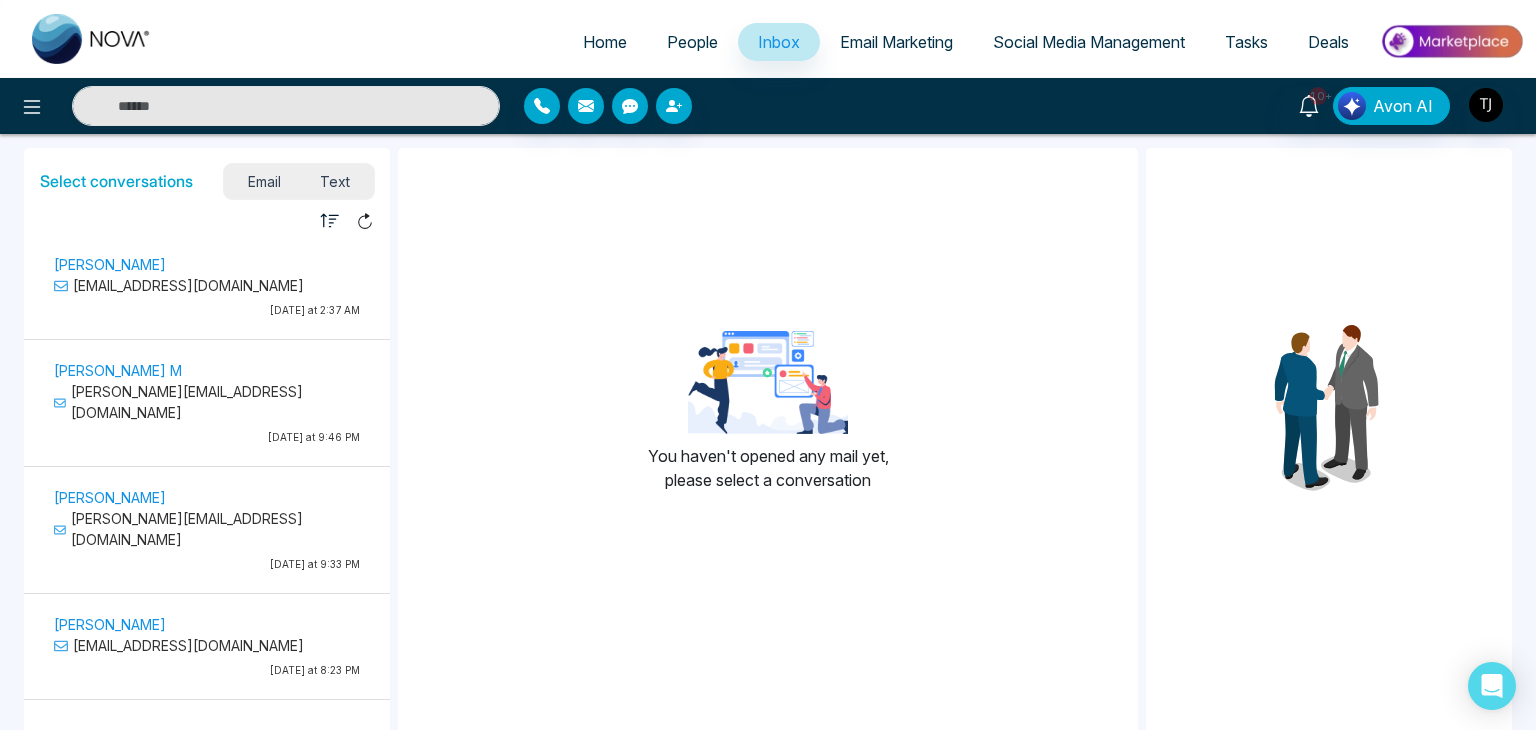 click on "Email Marketing" at bounding box center (896, 42) 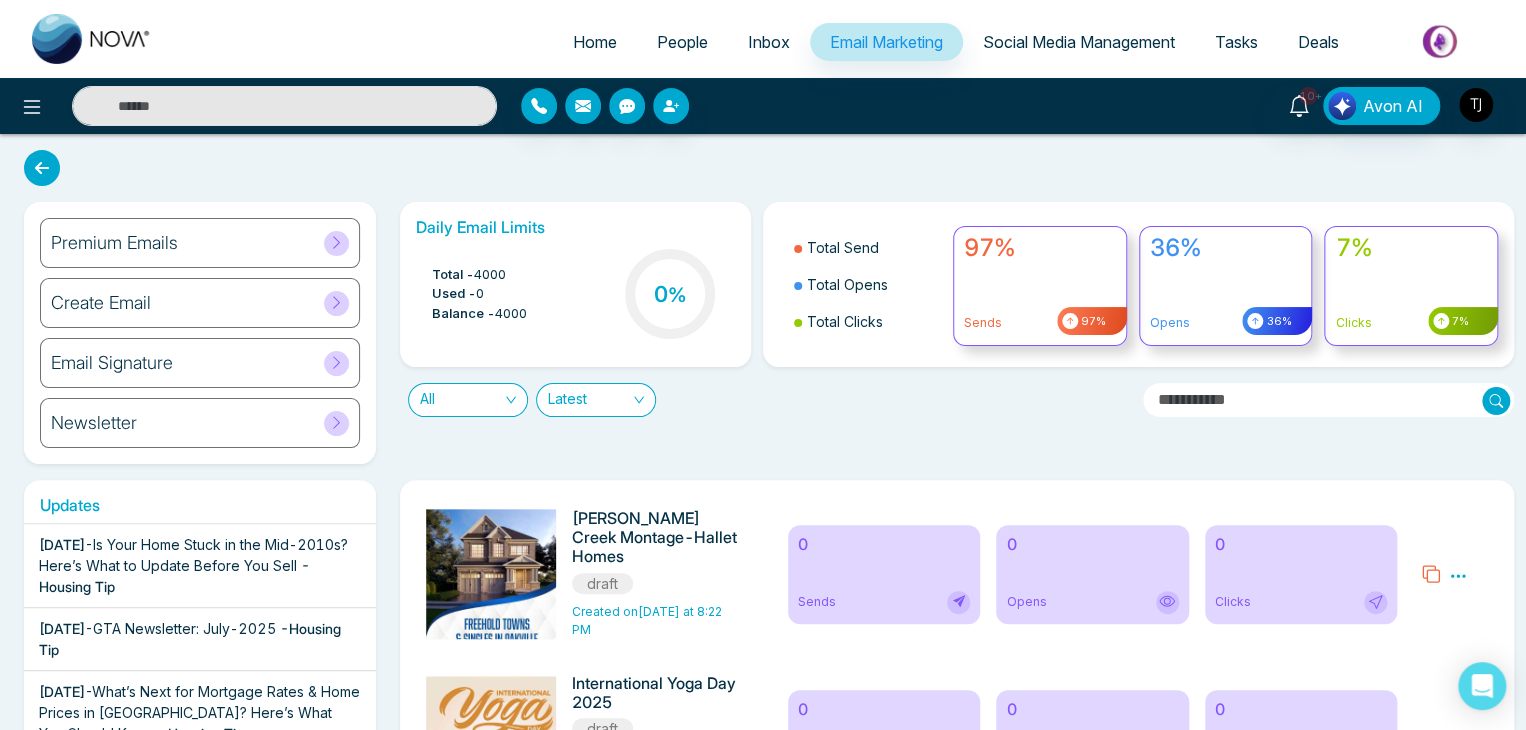 click 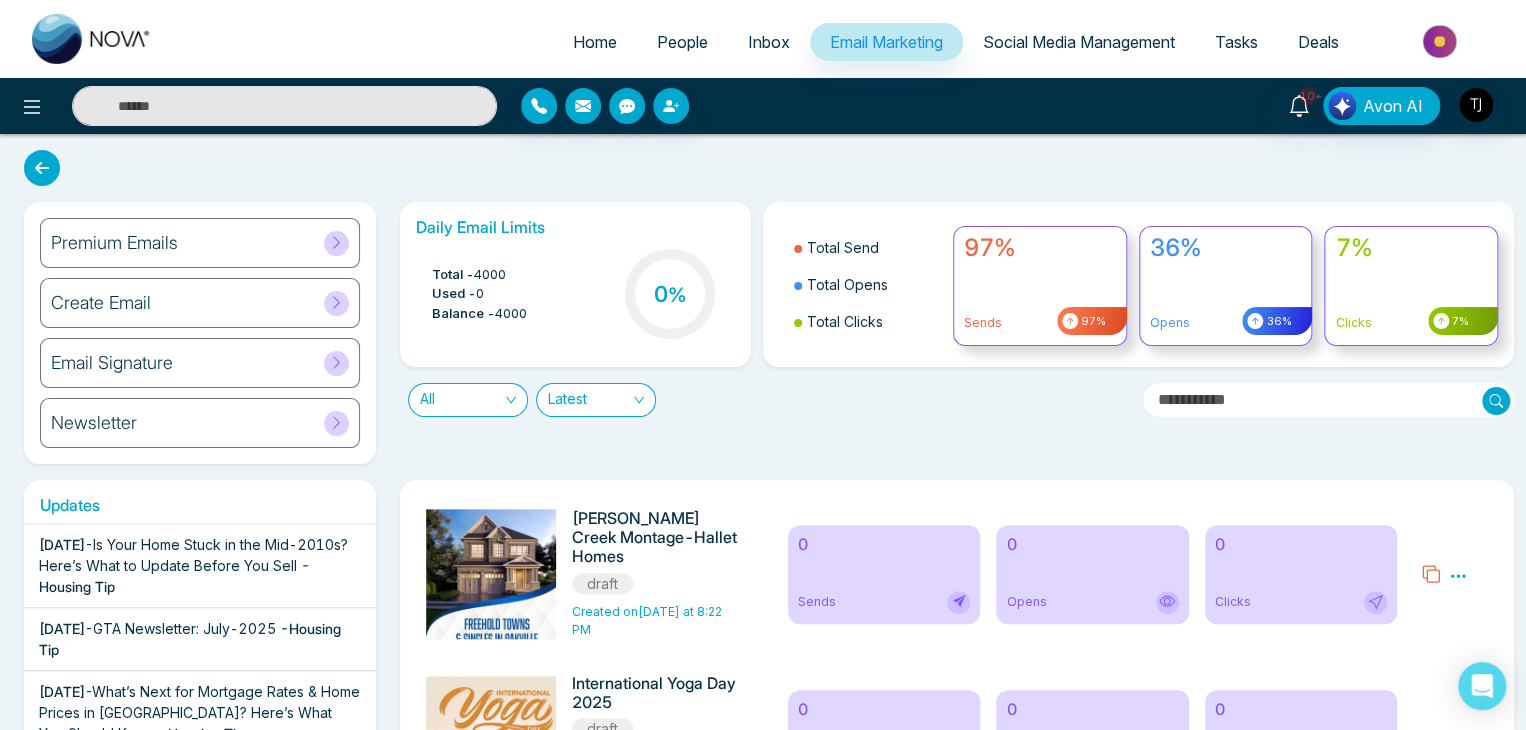 click 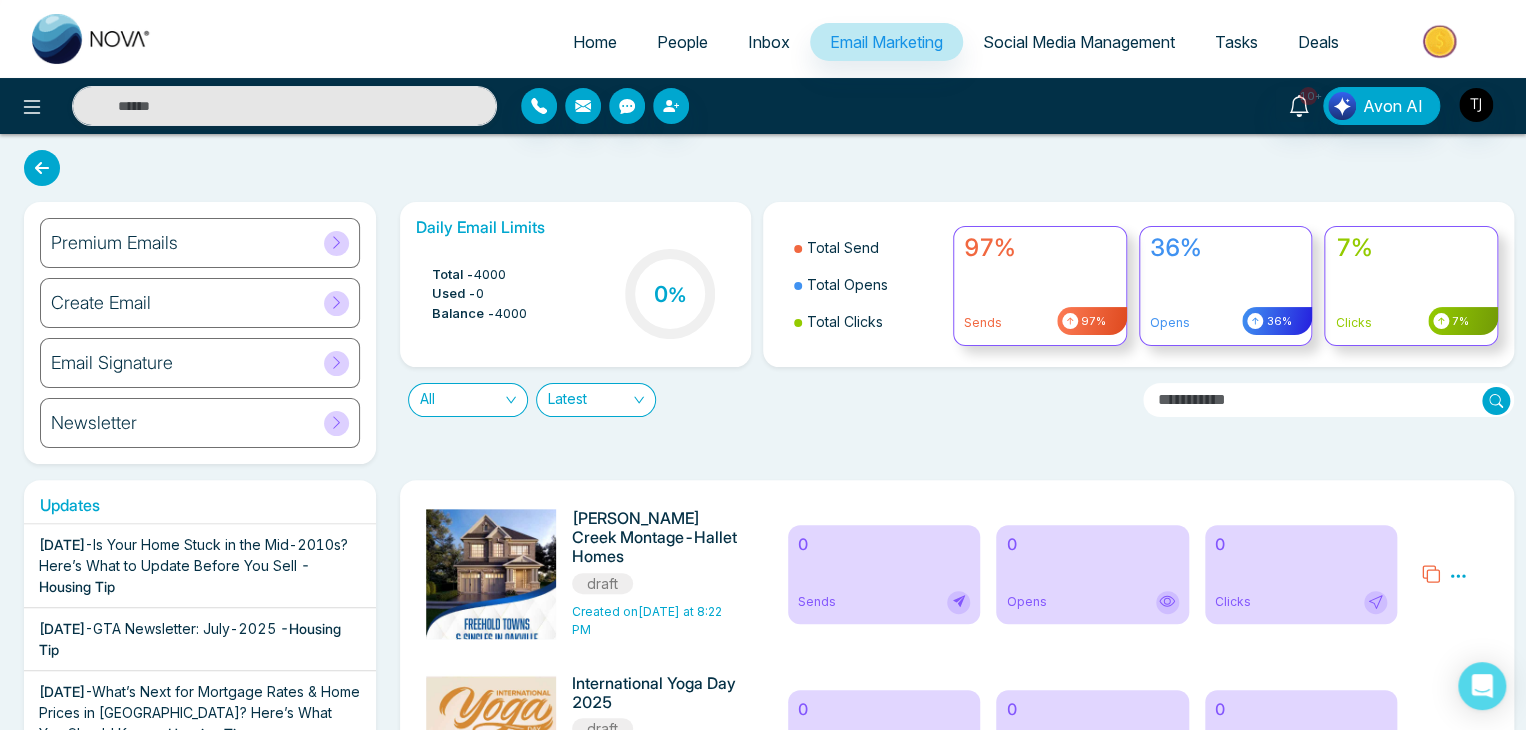 click 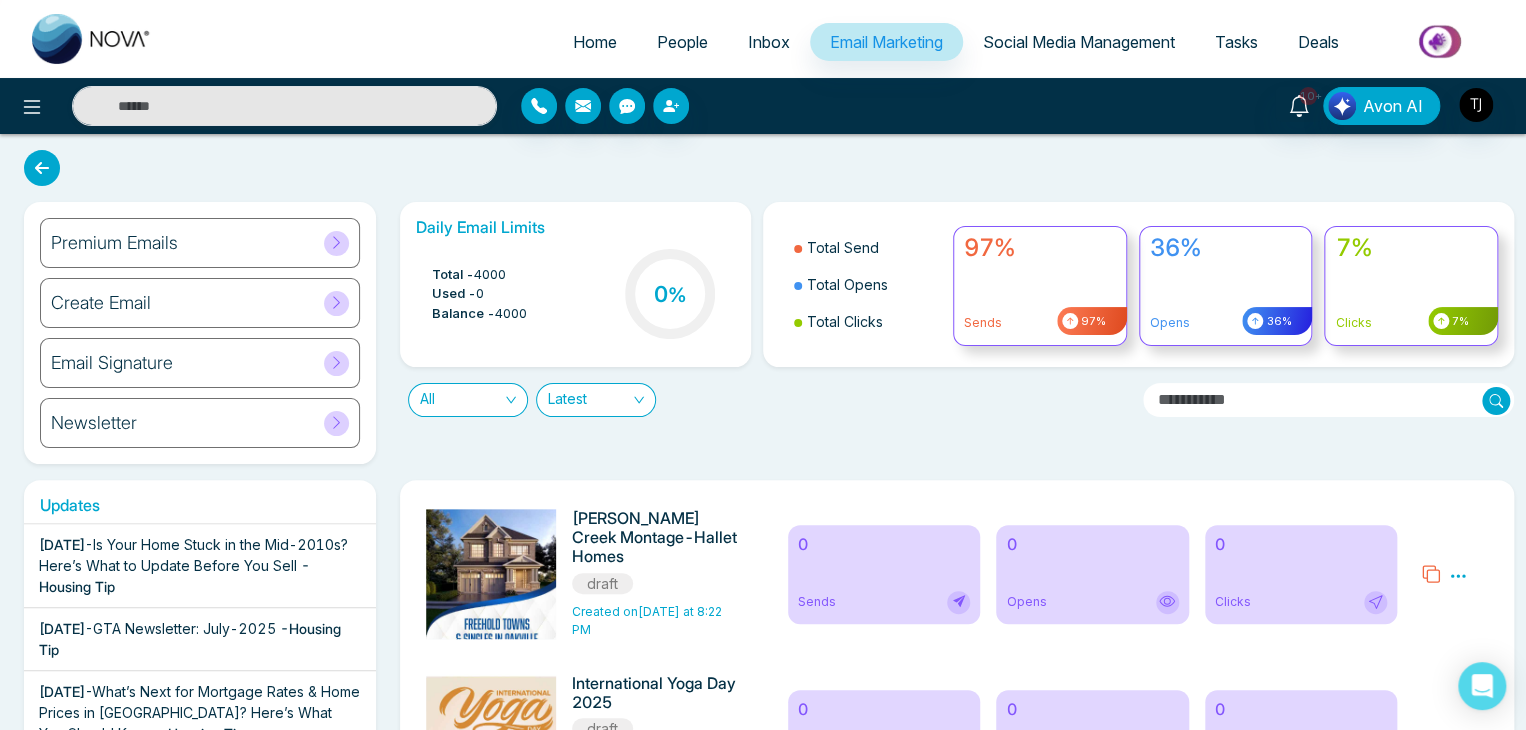 click 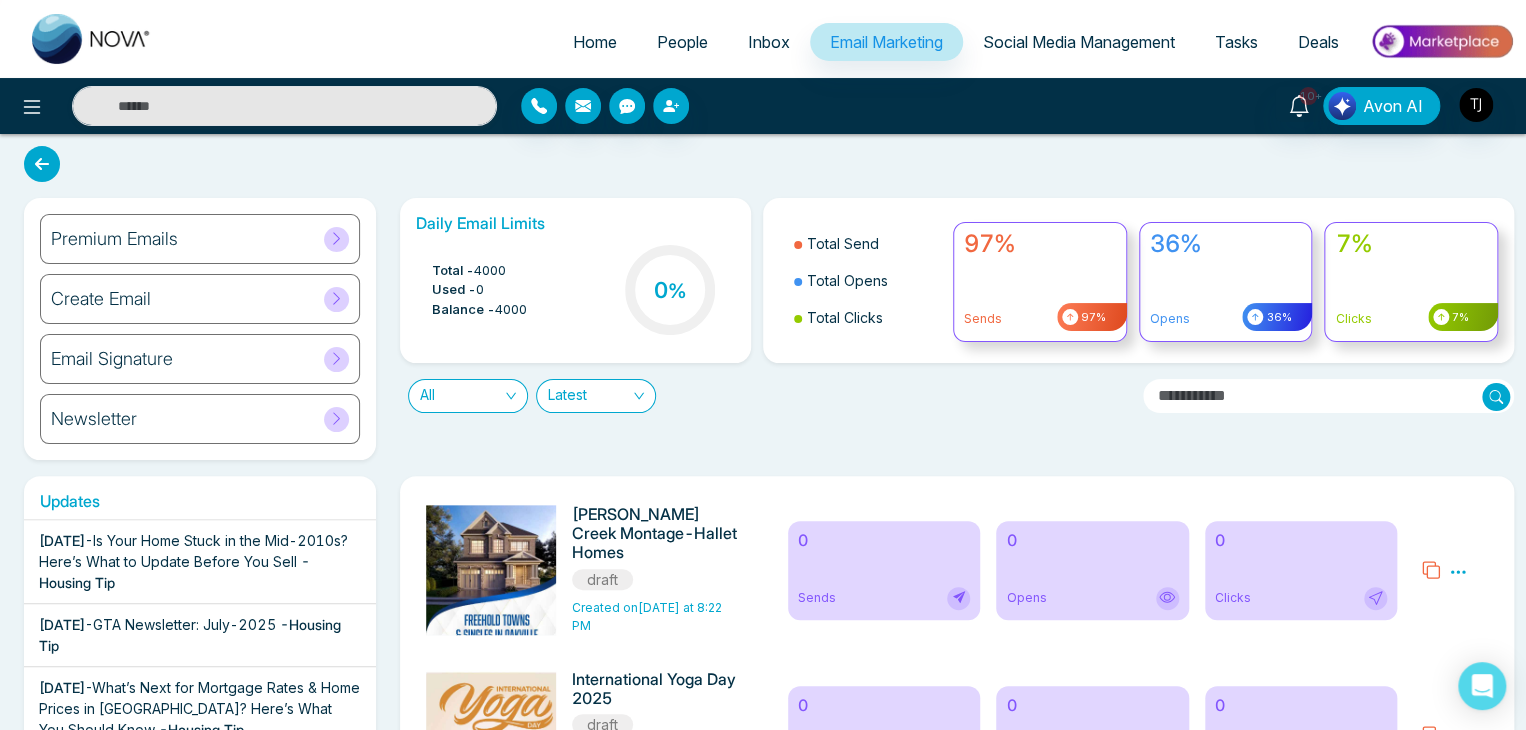 scroll, scrollTop: 0, scrollLeft: 0, axis: both 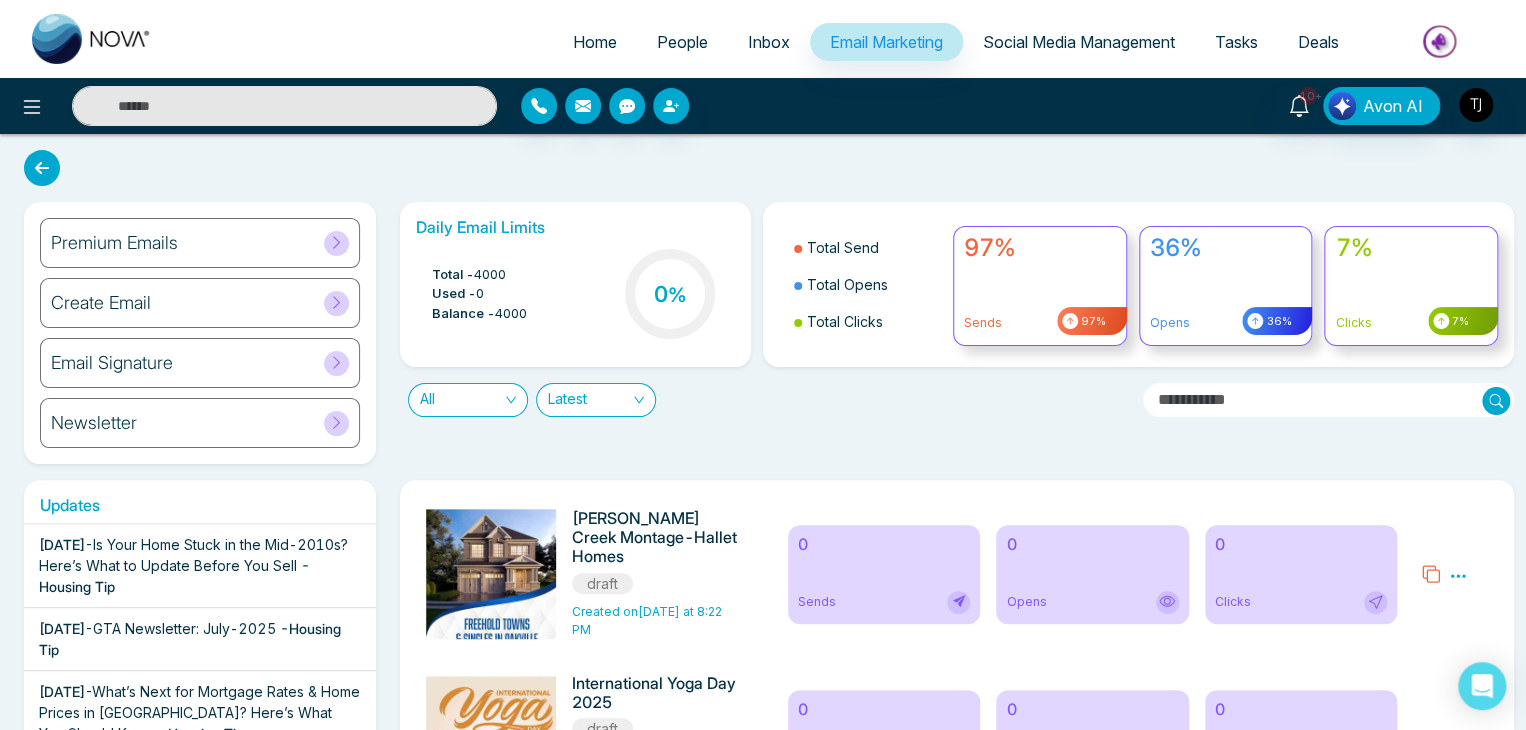 click on "Inbox" at bounding box center (769, 42) 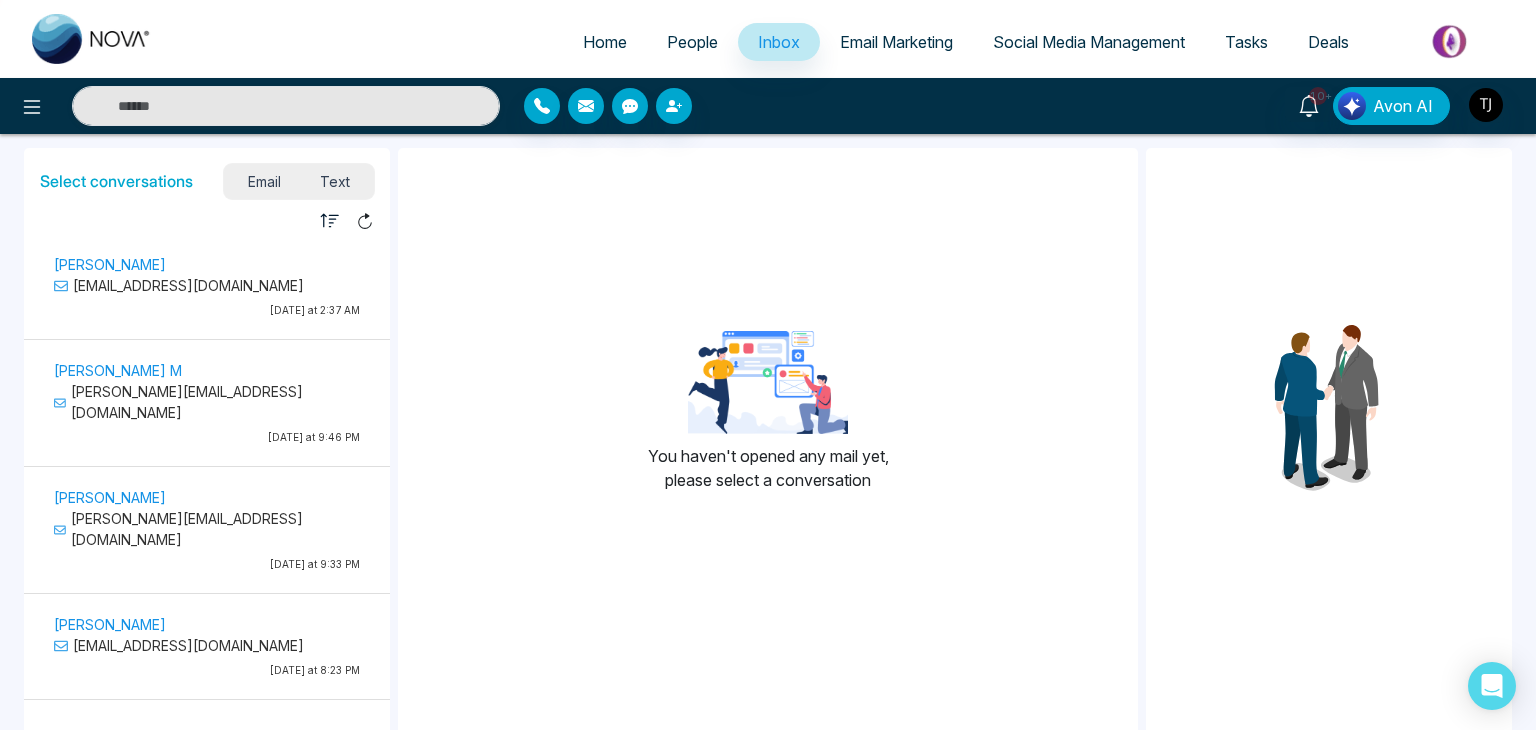 click on "Email Marketing" at bounding box center (896, 42) 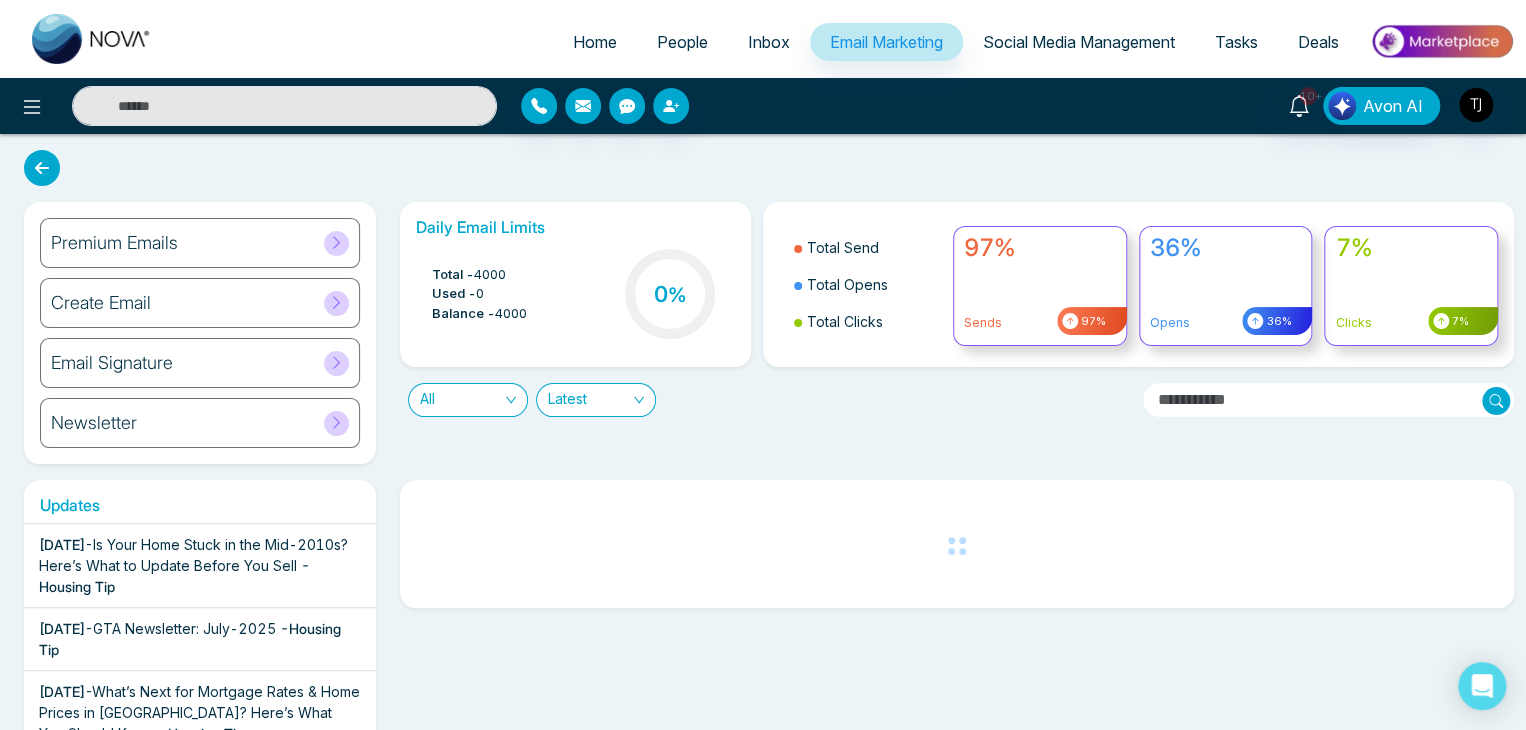 click on "Email Signature" at bounding box center [200, 363] 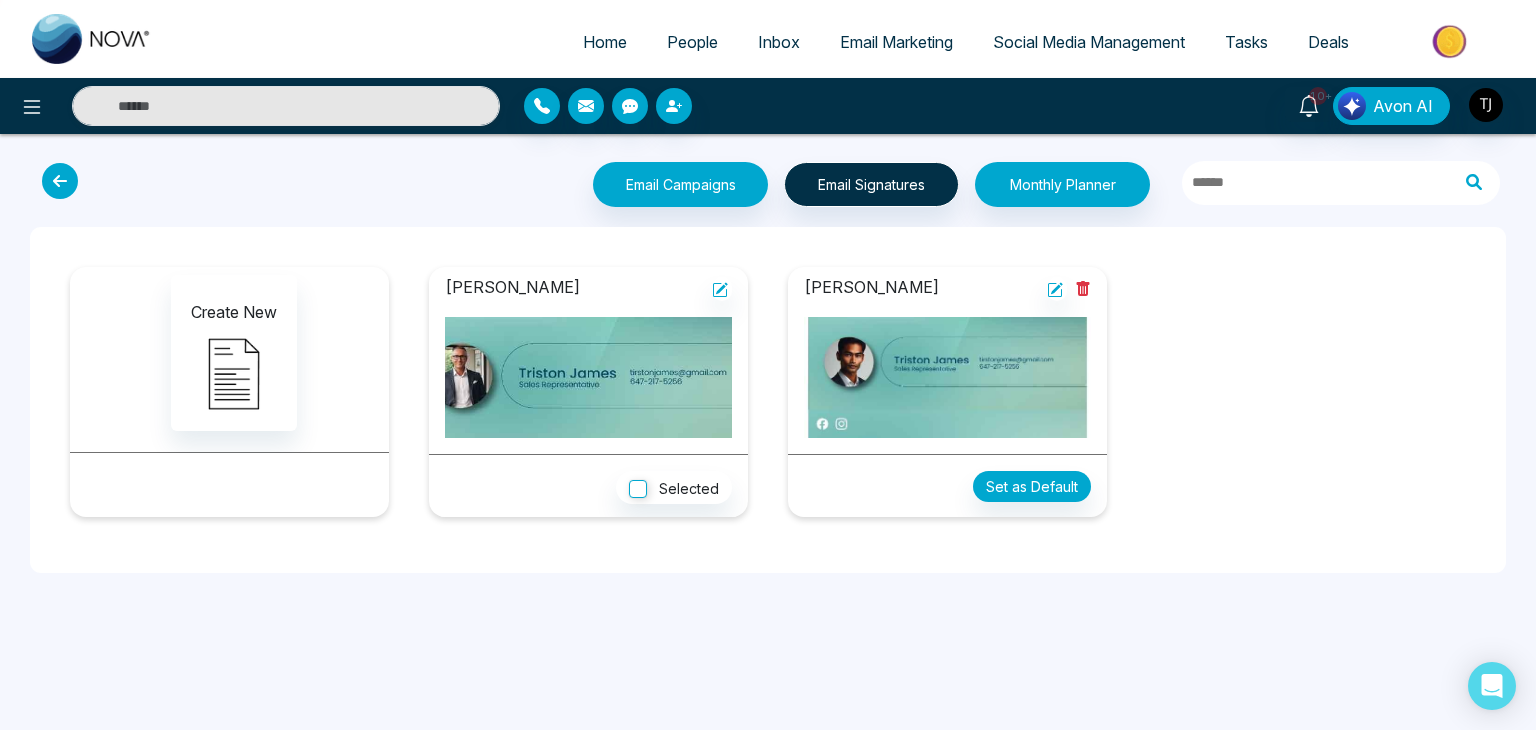 click at bounding box center (588, 377) 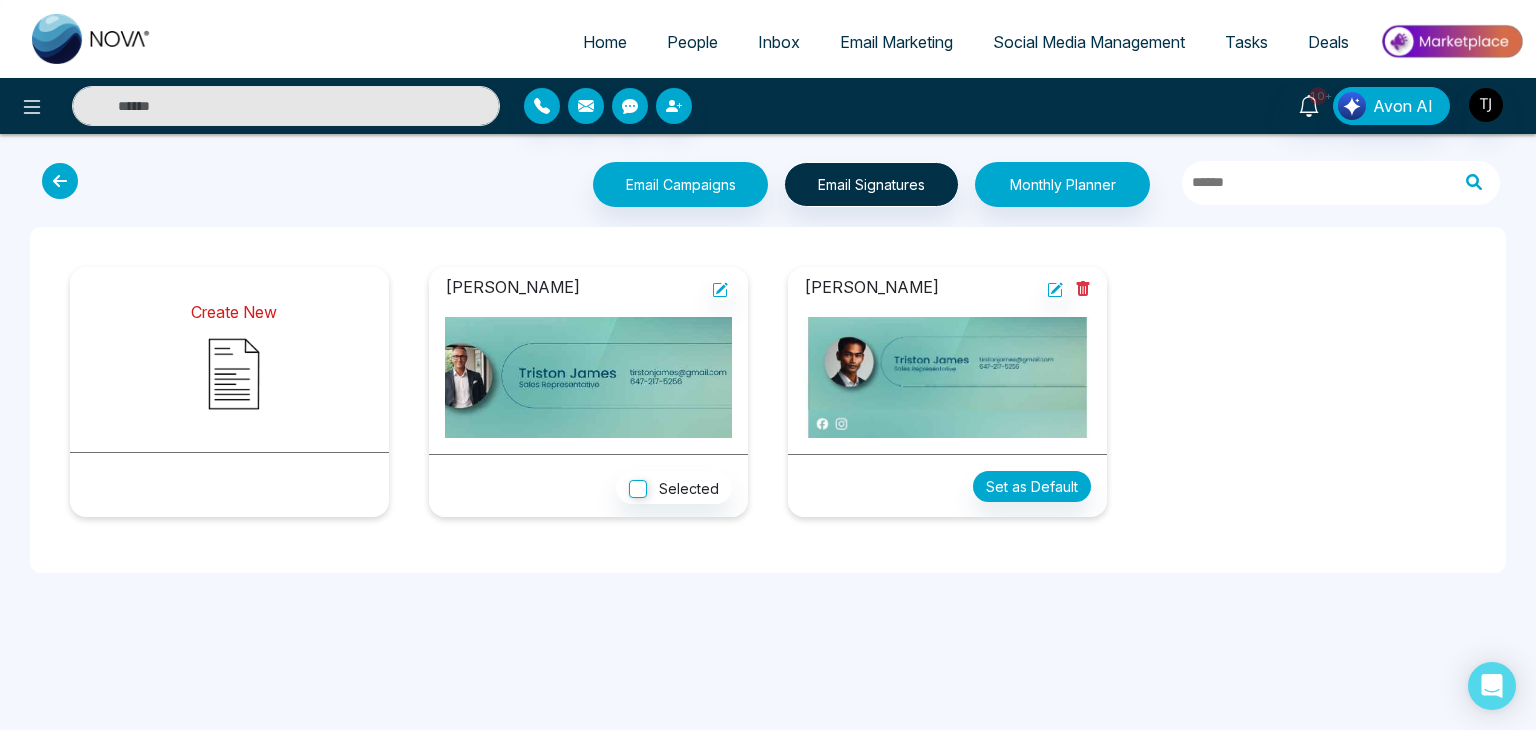 click at bounding box center (234, 374) 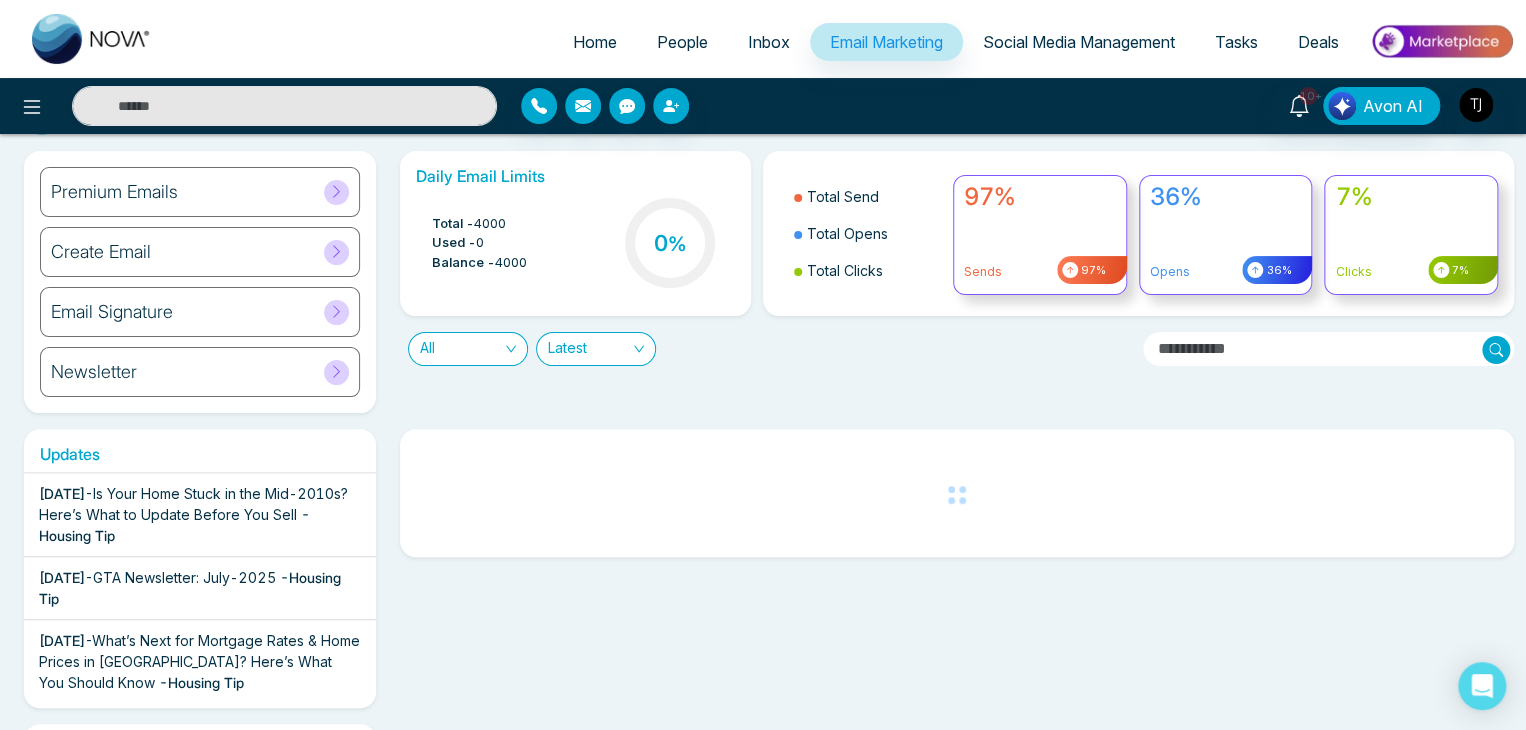 scroll, scrollTop: 0, scrollLeft: 0, axis: both 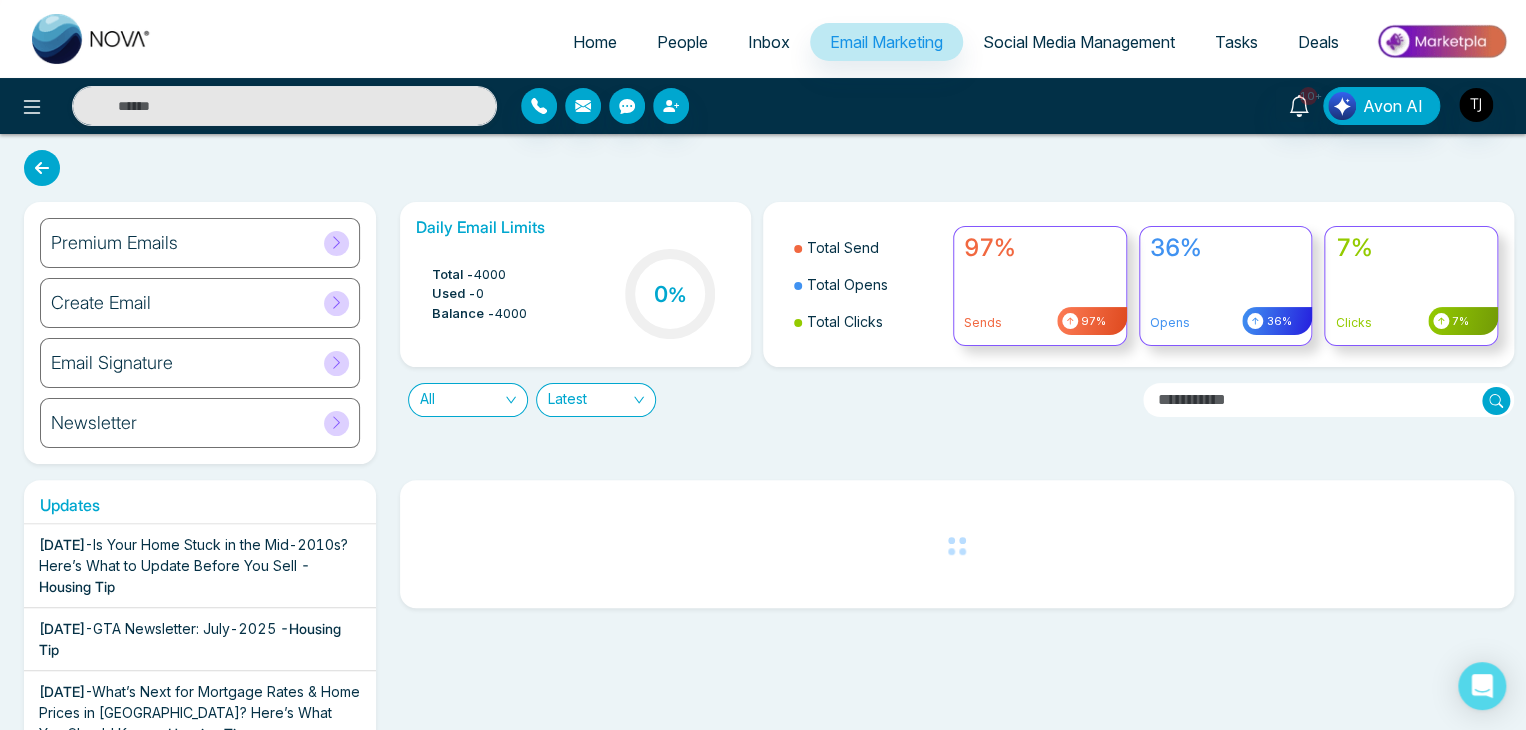 click at bounding box center (1329, 400) 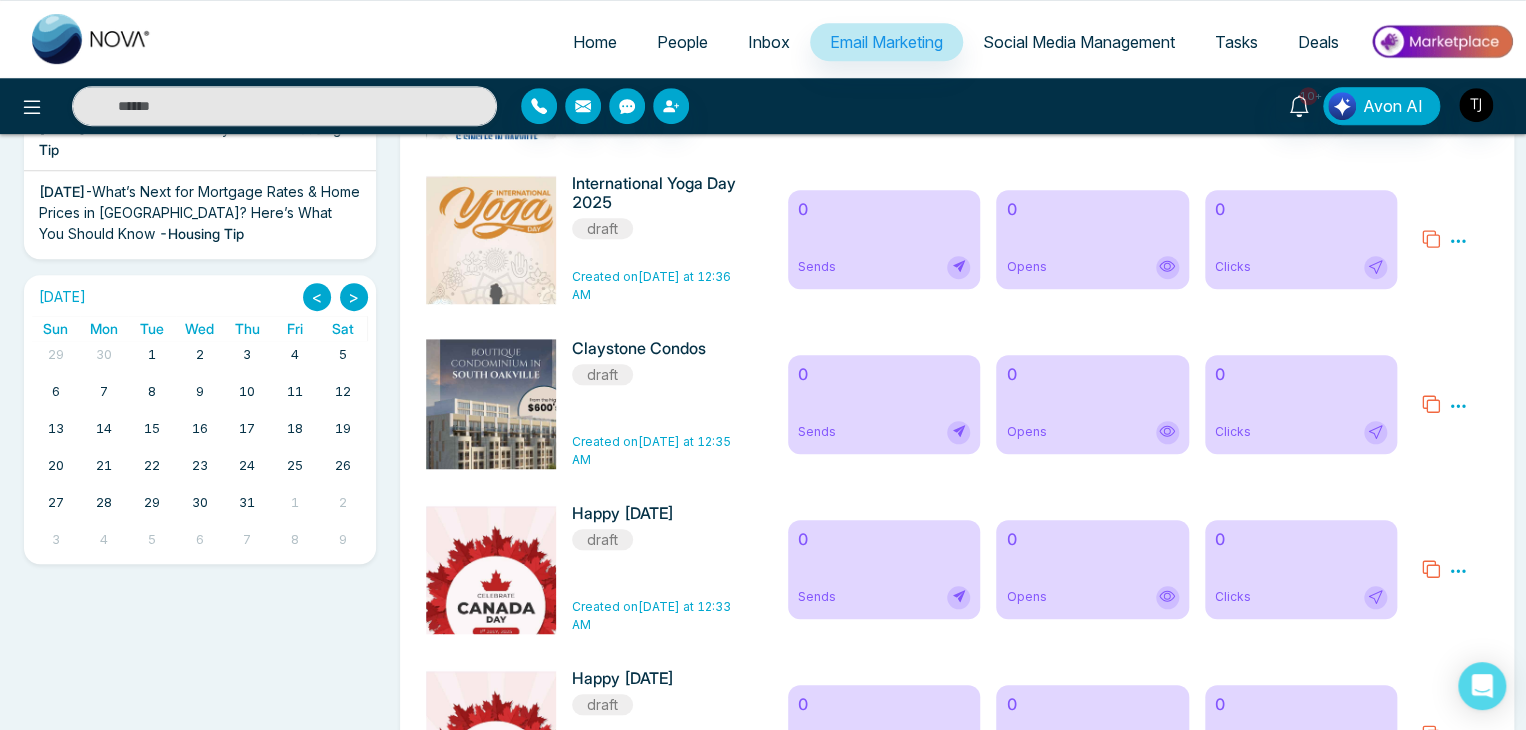 scroll, scrollTop: 0, scrollLeft: 0, axis: both 